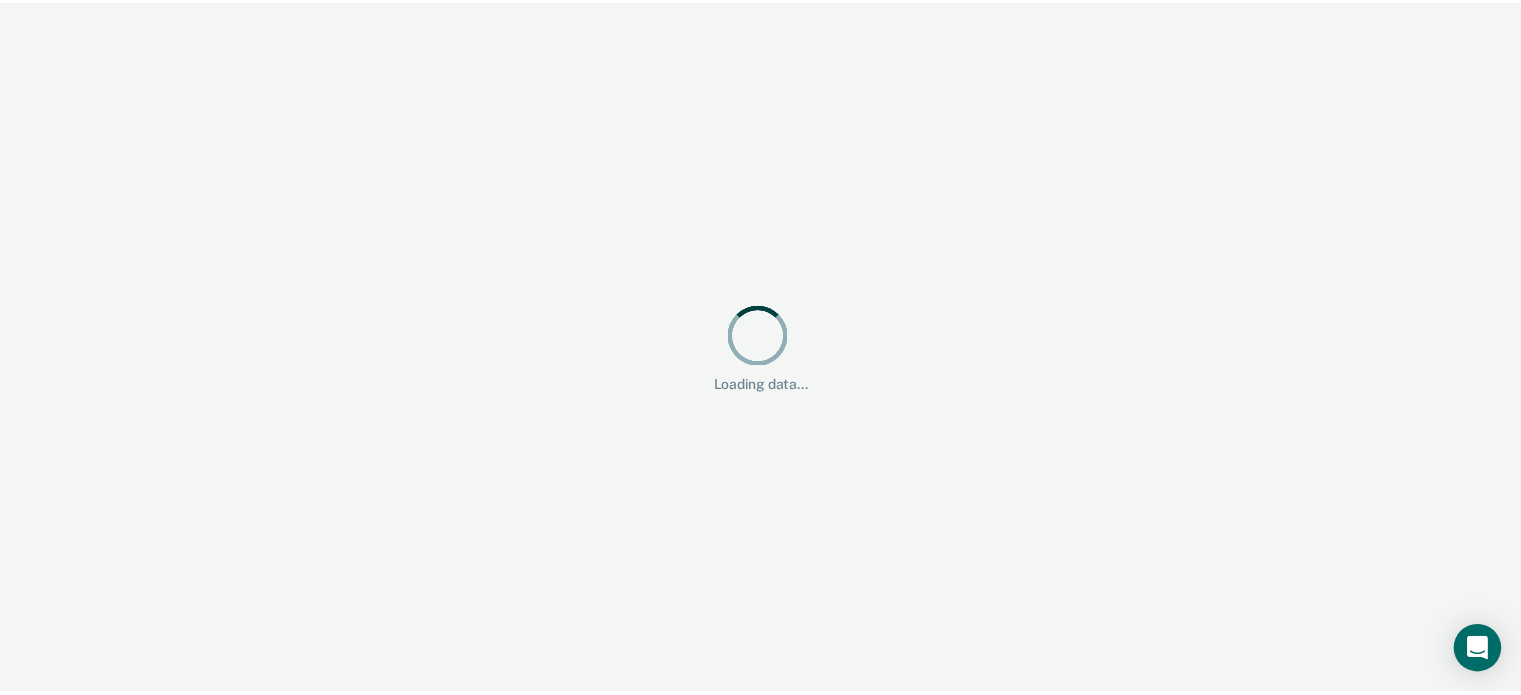 scroll, scrollTop: 0, scrollLeft: 0, axis: both 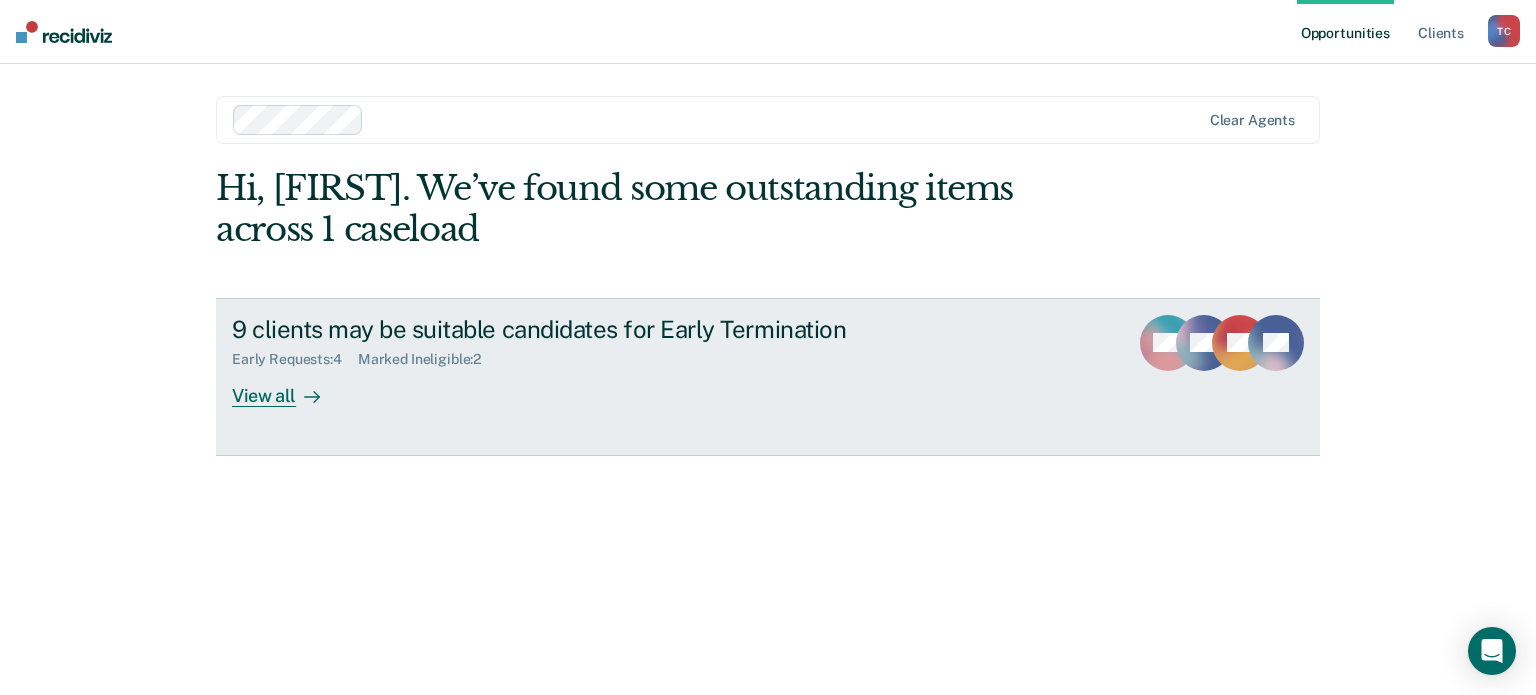 click on "Marked Ineligible : 2" at bounding box center (427, 359) 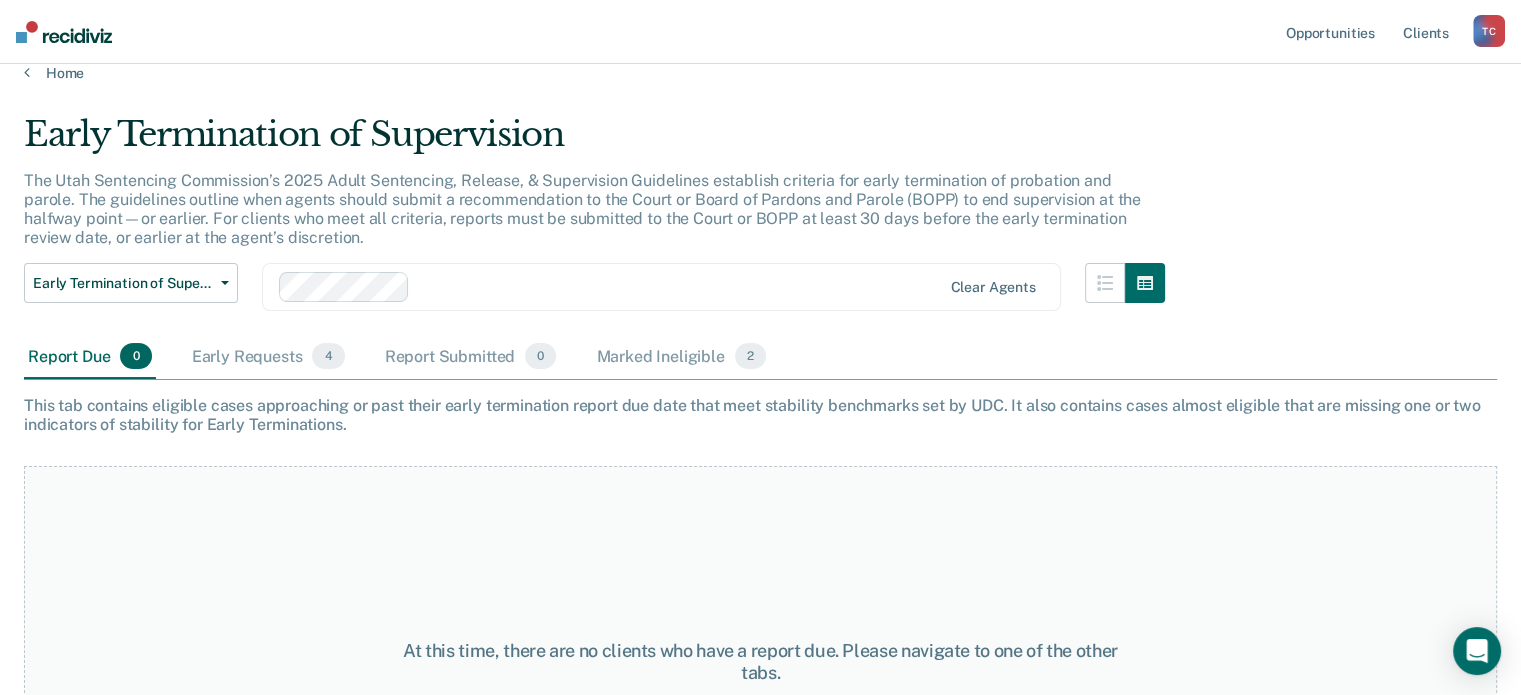 scroll, scrollTop: 184, scrollLeft: 0, axis: vertical 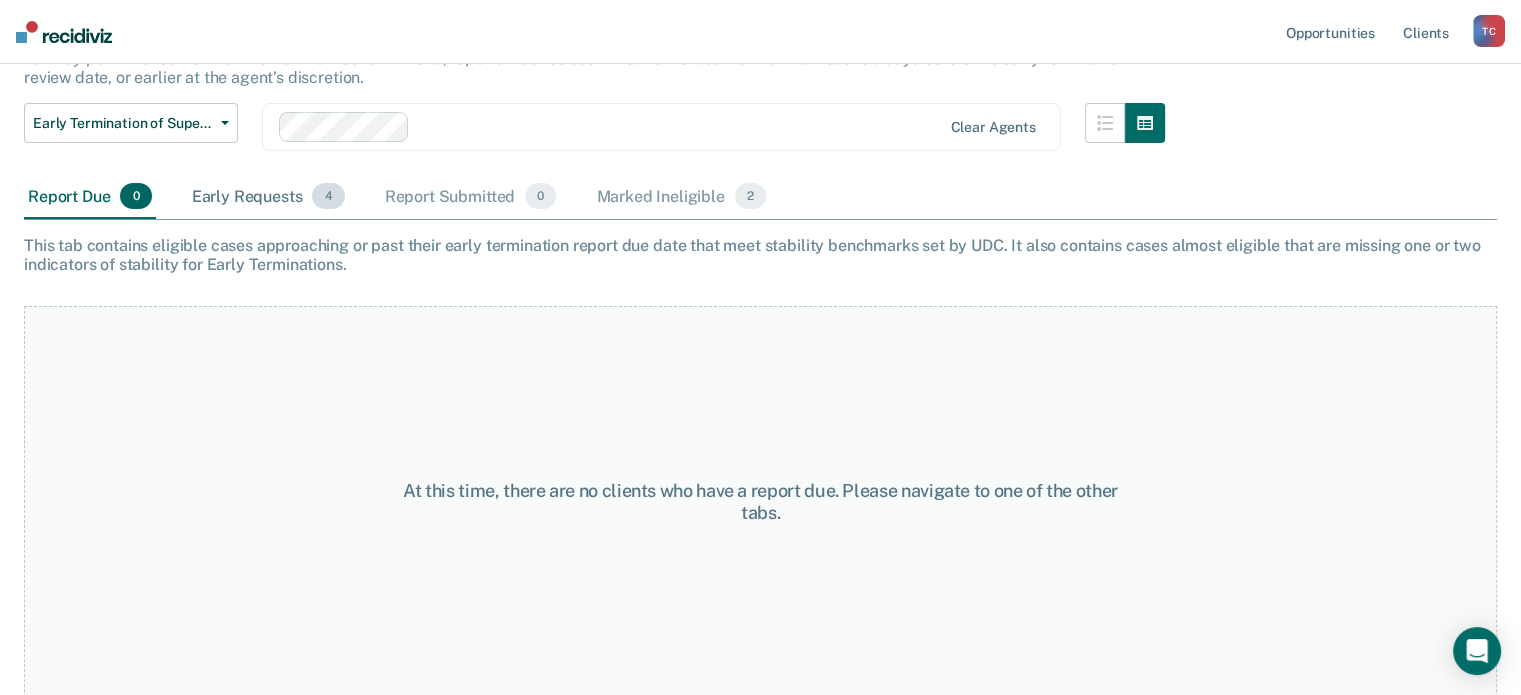click on "Early Requests 4" at bounding box center [268, 197] 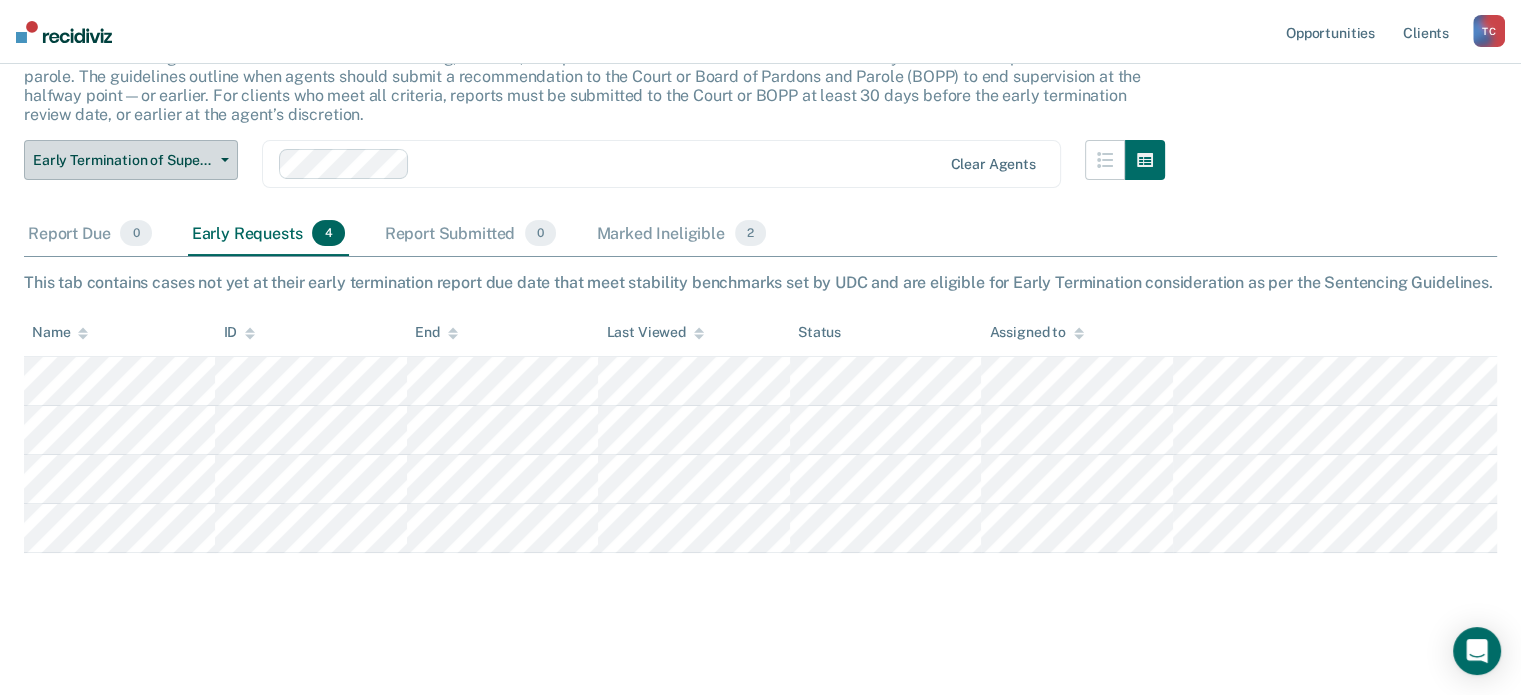 click on "Early Termination of Supervision" at bounding box center (123, 160) 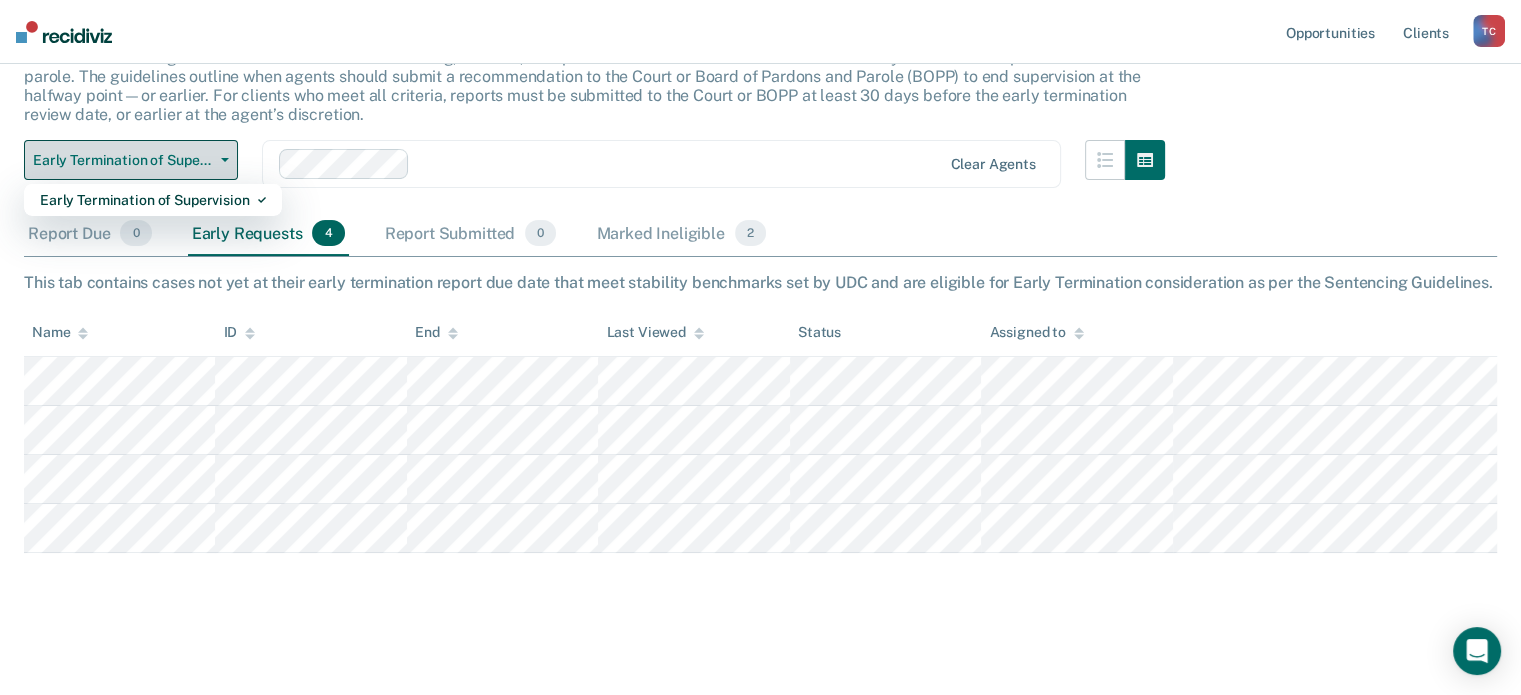 click on "Early Termination of Supervision" at bounding box center (123, 160) 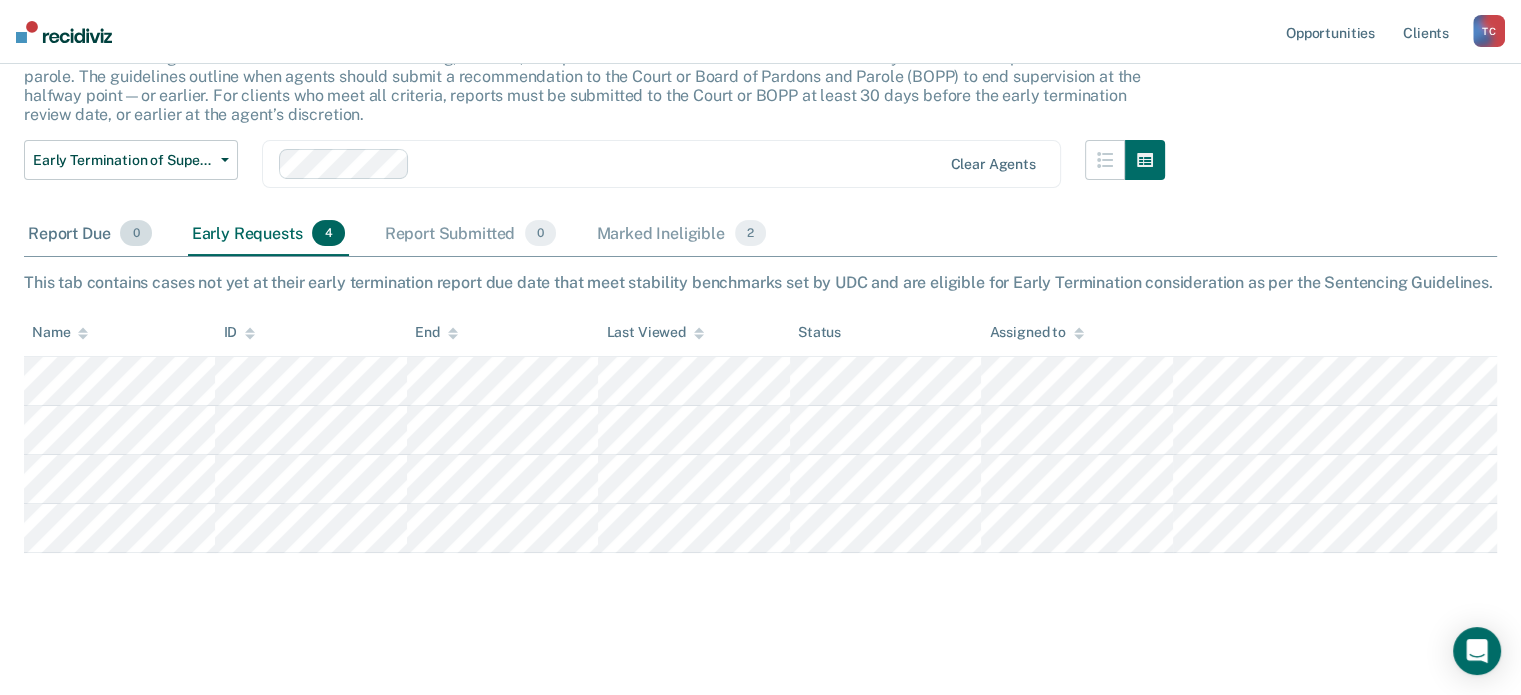 click on "Report Due [NUMBER]" at bounding box center (90, 234) 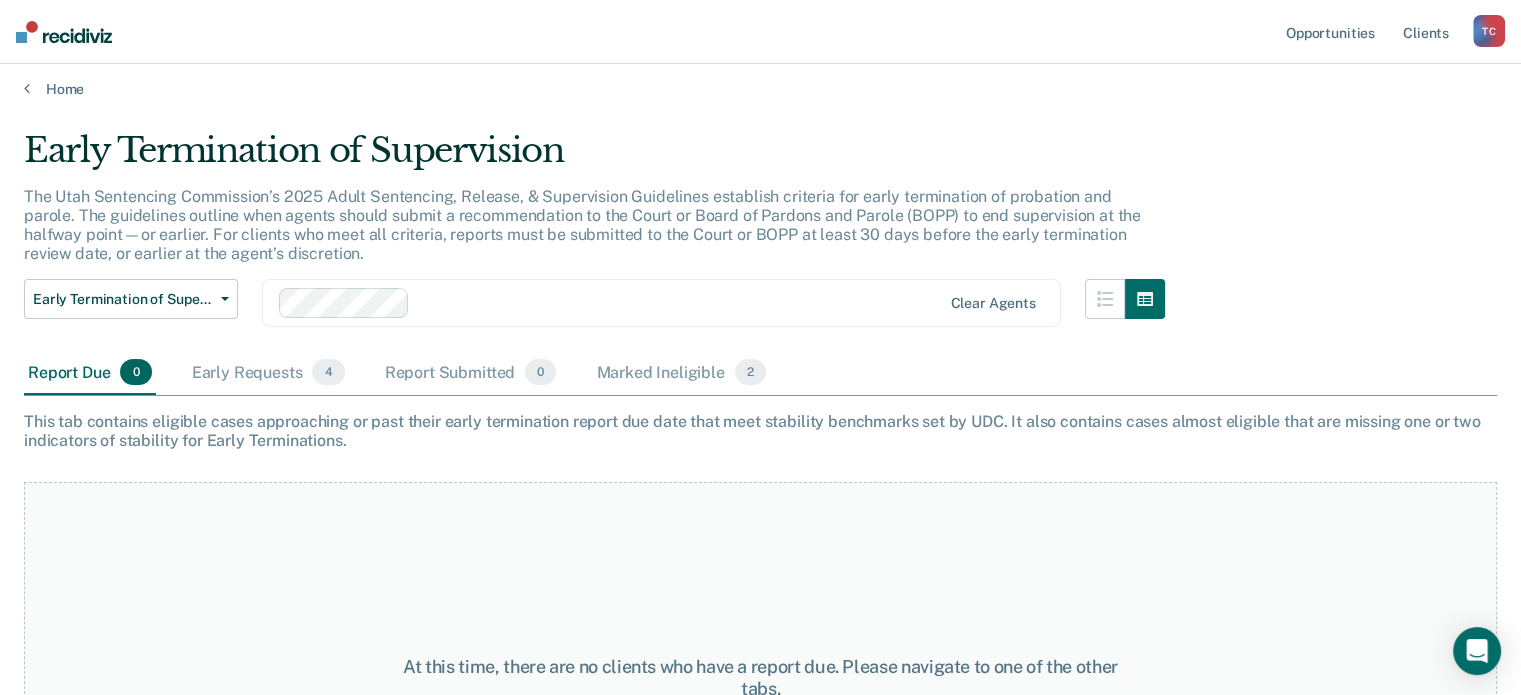 scroll, scrollTop: 0, scrollLeft: 0, axis: both 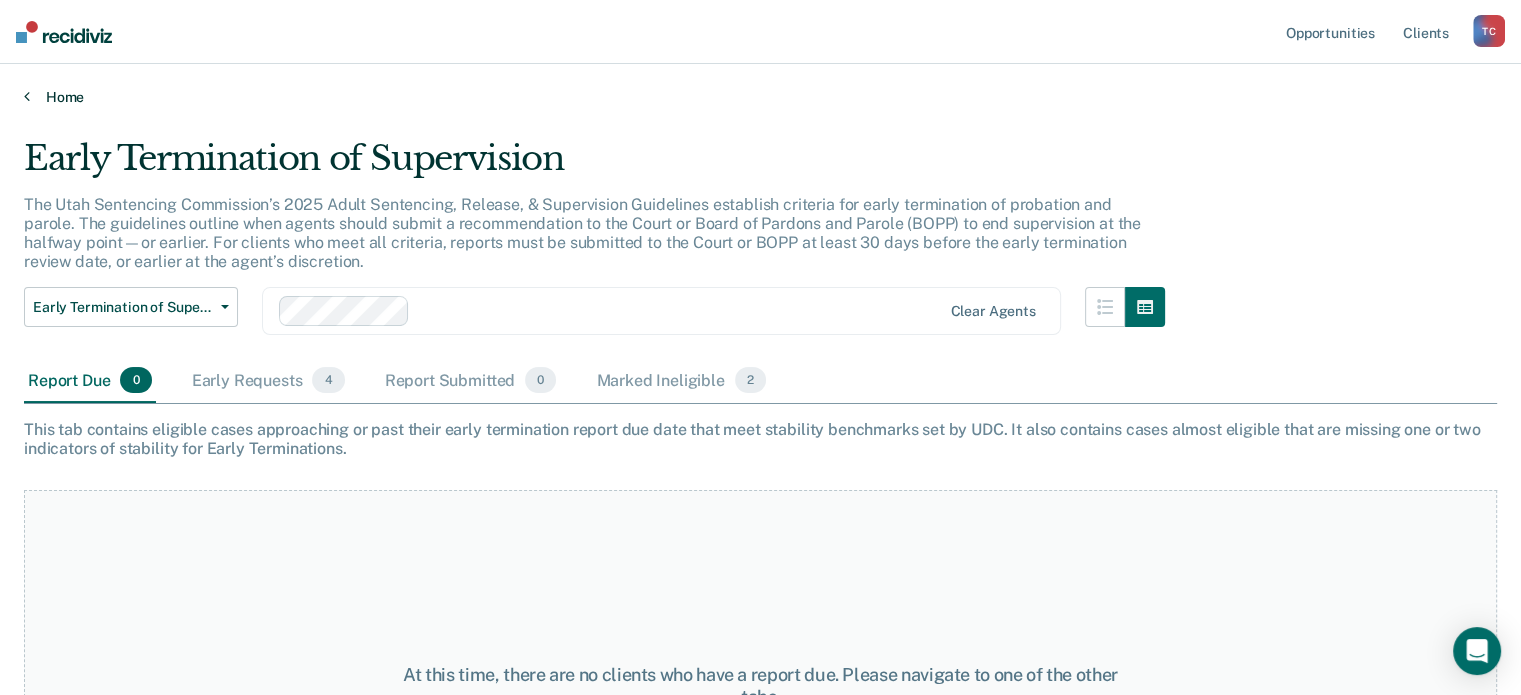 click on "Home" at bounding box center [760, 97] 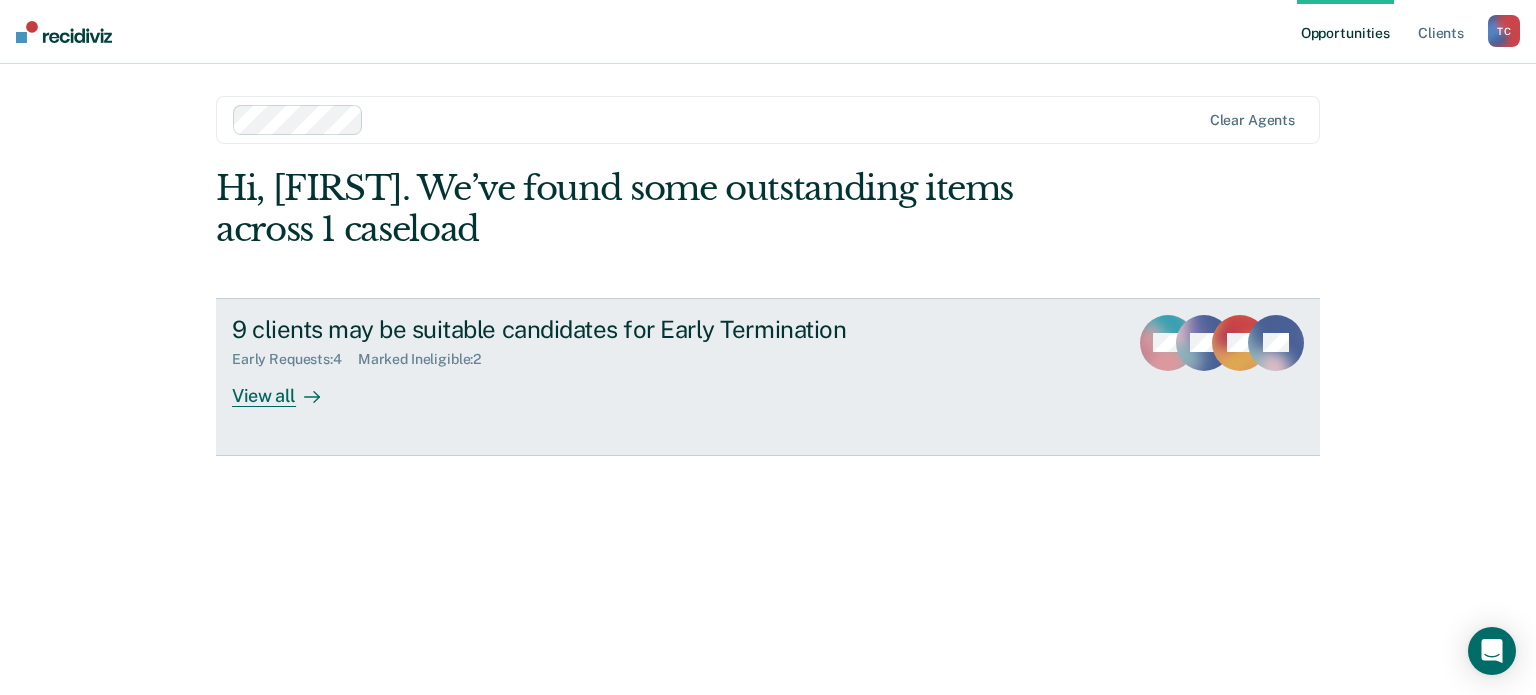 click on "[NUMBER] clients may be suitable candidates for Early Termination" at bounding box center (583, 329) 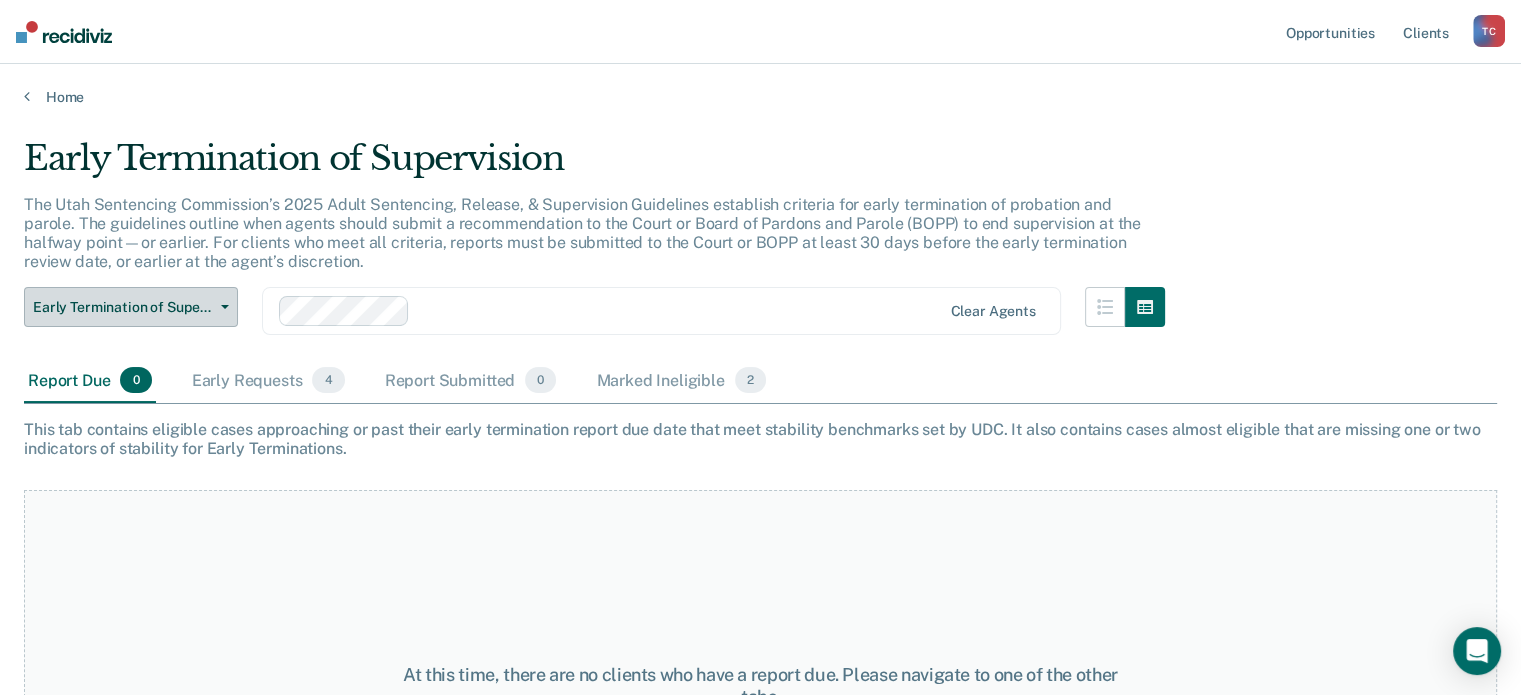 click on "Early Termination of Supervision" at bounding box center [123, 307] 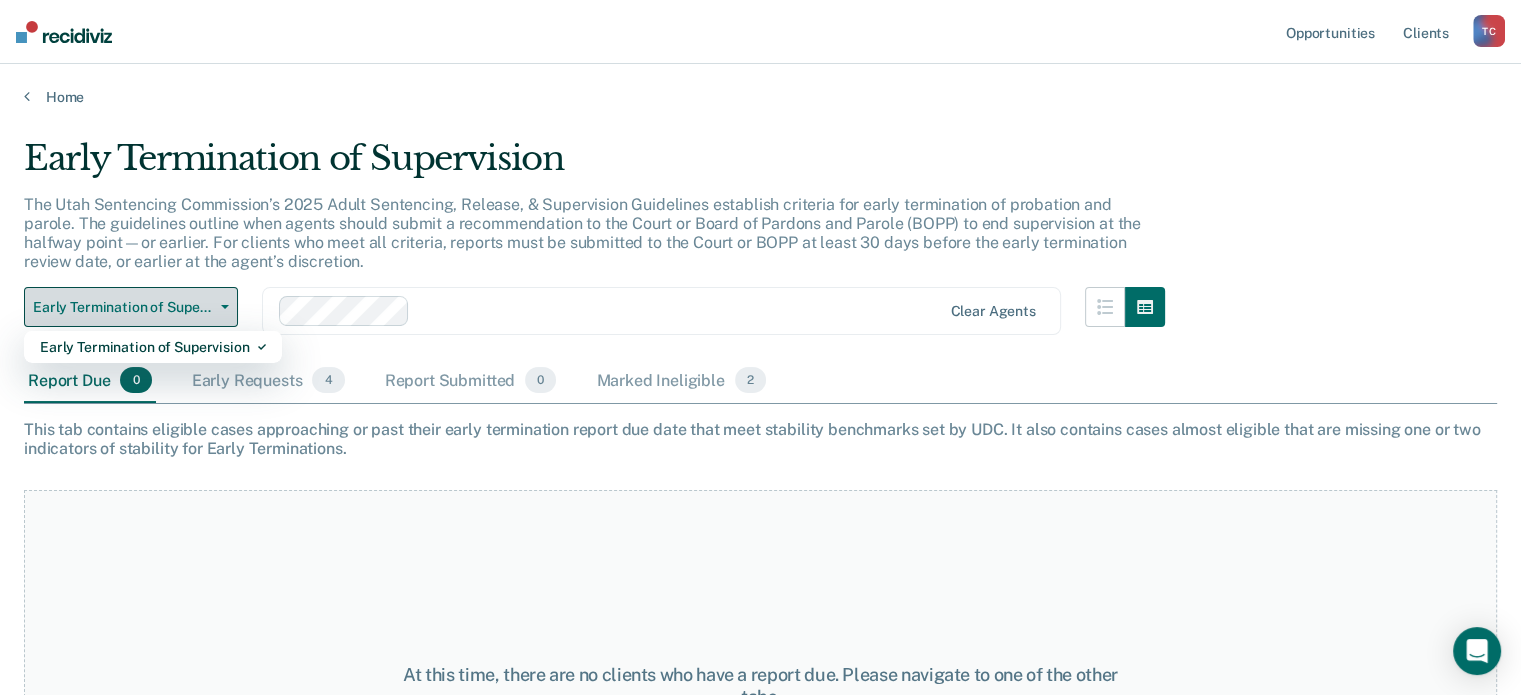 click on "Early Termination of Supervision" at bounding box center (123, 307) 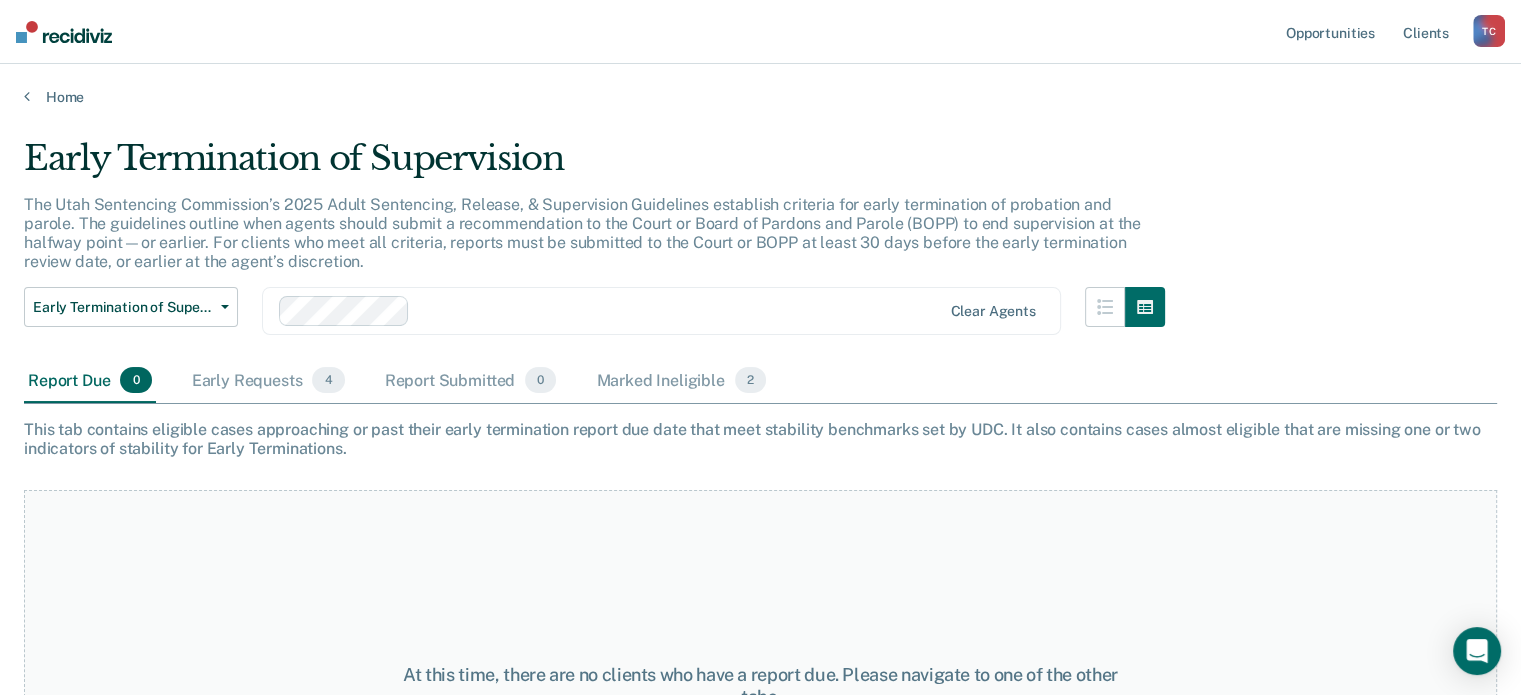 click on "Report Due [NUMBER]" at bounding box center (90, 381) 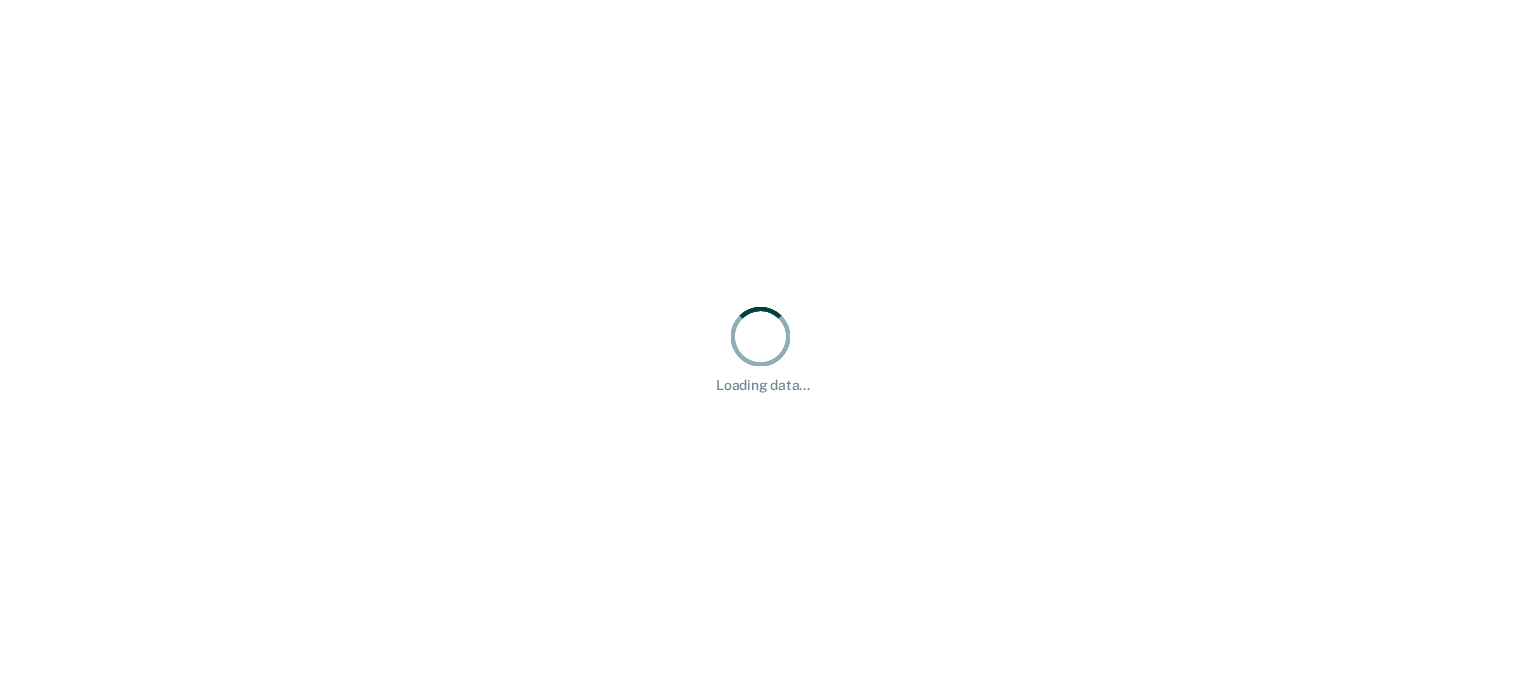 scroll, scrollTop: 0, scrollLeft: 0, axis: both 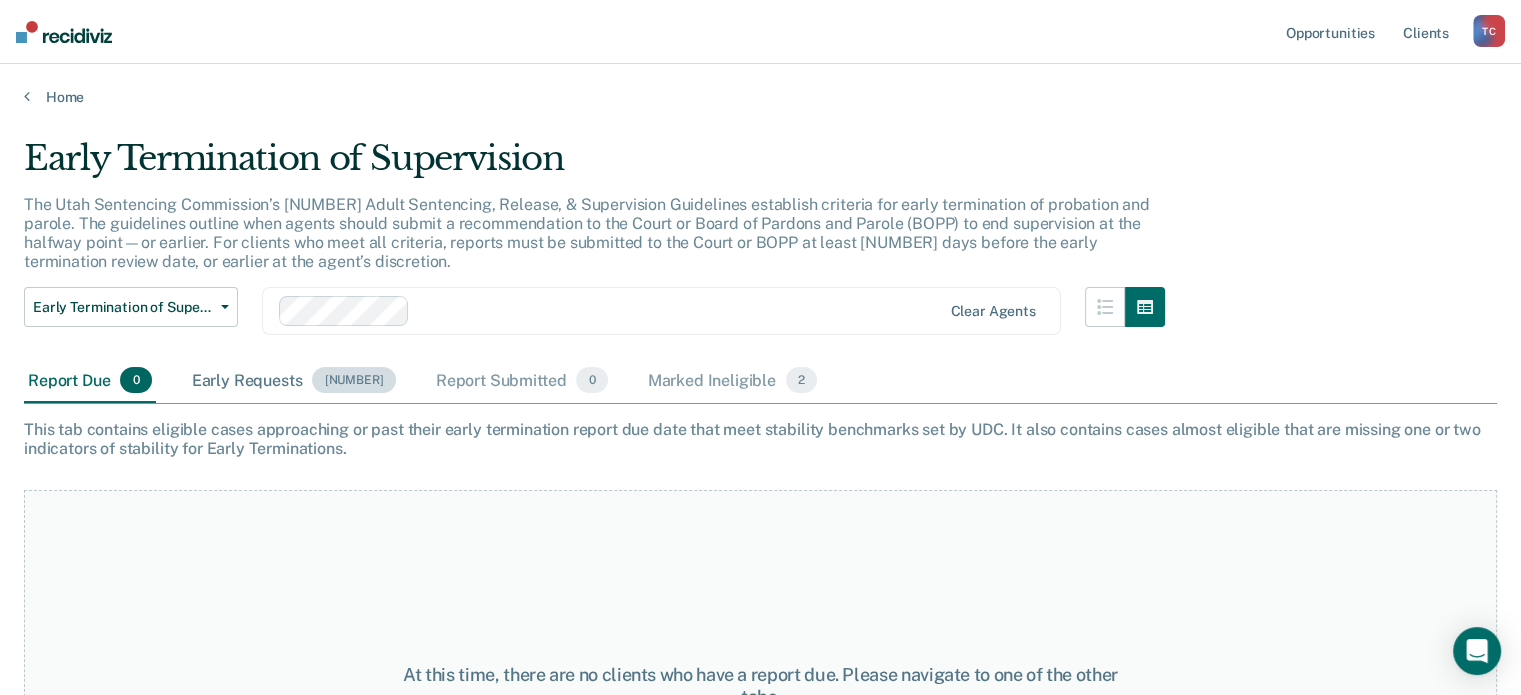 click on "Early Requests [NUMBER]" at bounding box center (294, 381) 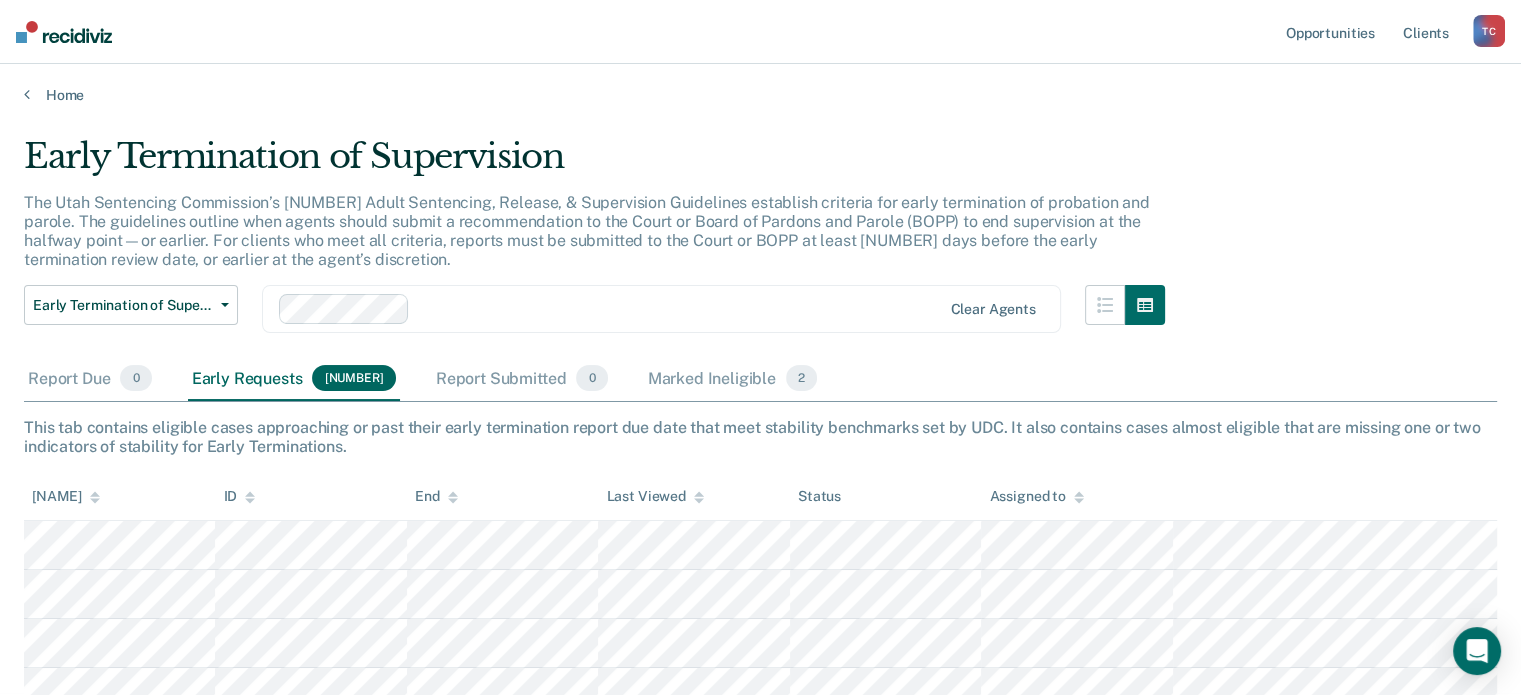 scroll, scrollTop: 3, scrollLeft: 0, axis: vertical 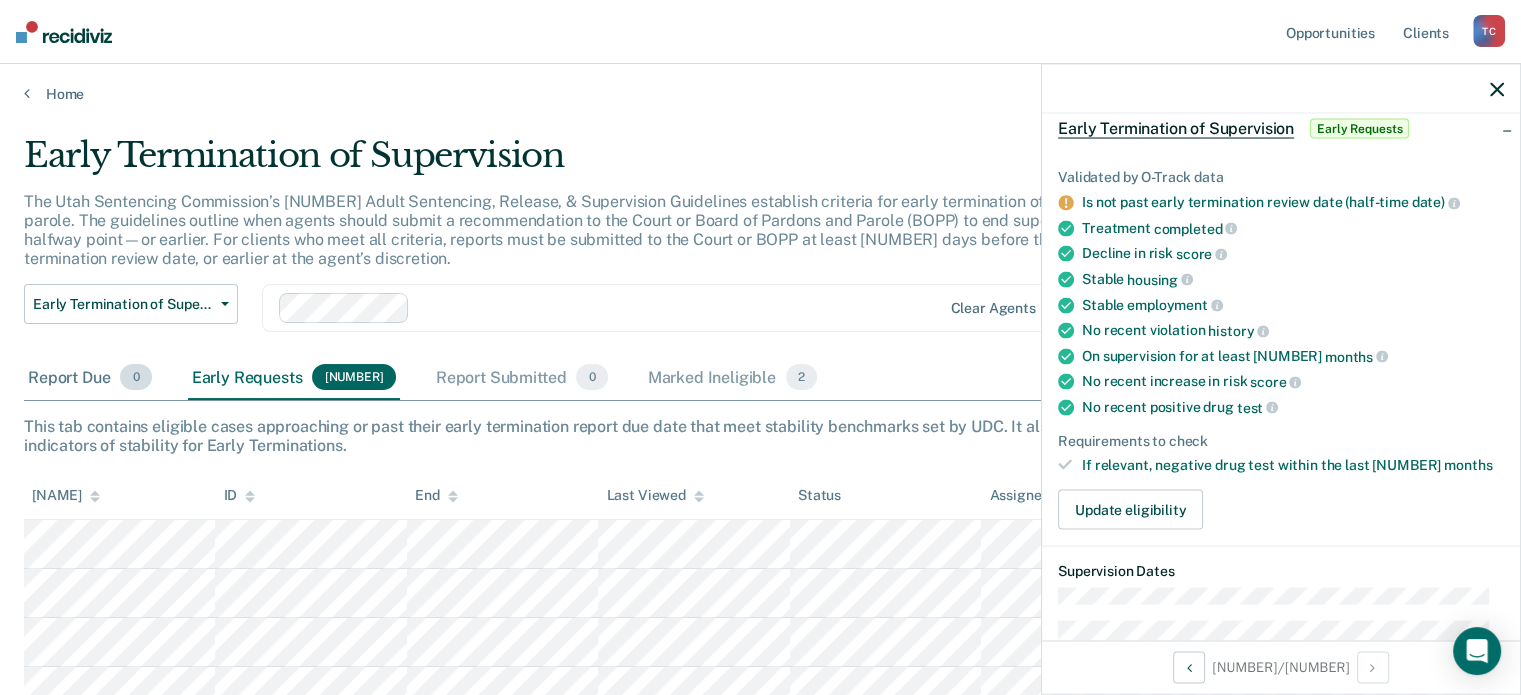 click on "Report Due [NUMBER]" at bounding box center (90, 378) 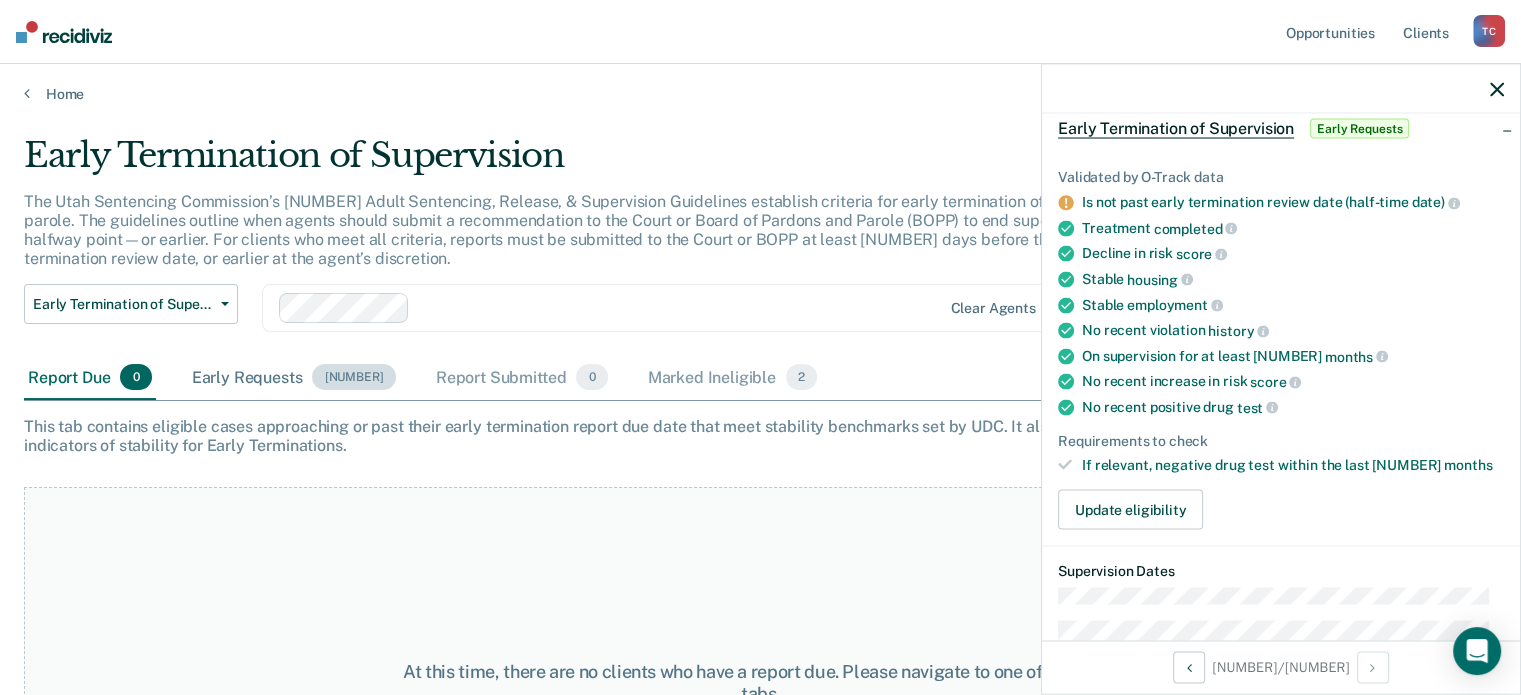 click on "Early Requests [NUMBER]" at bounding box center [294, 378] 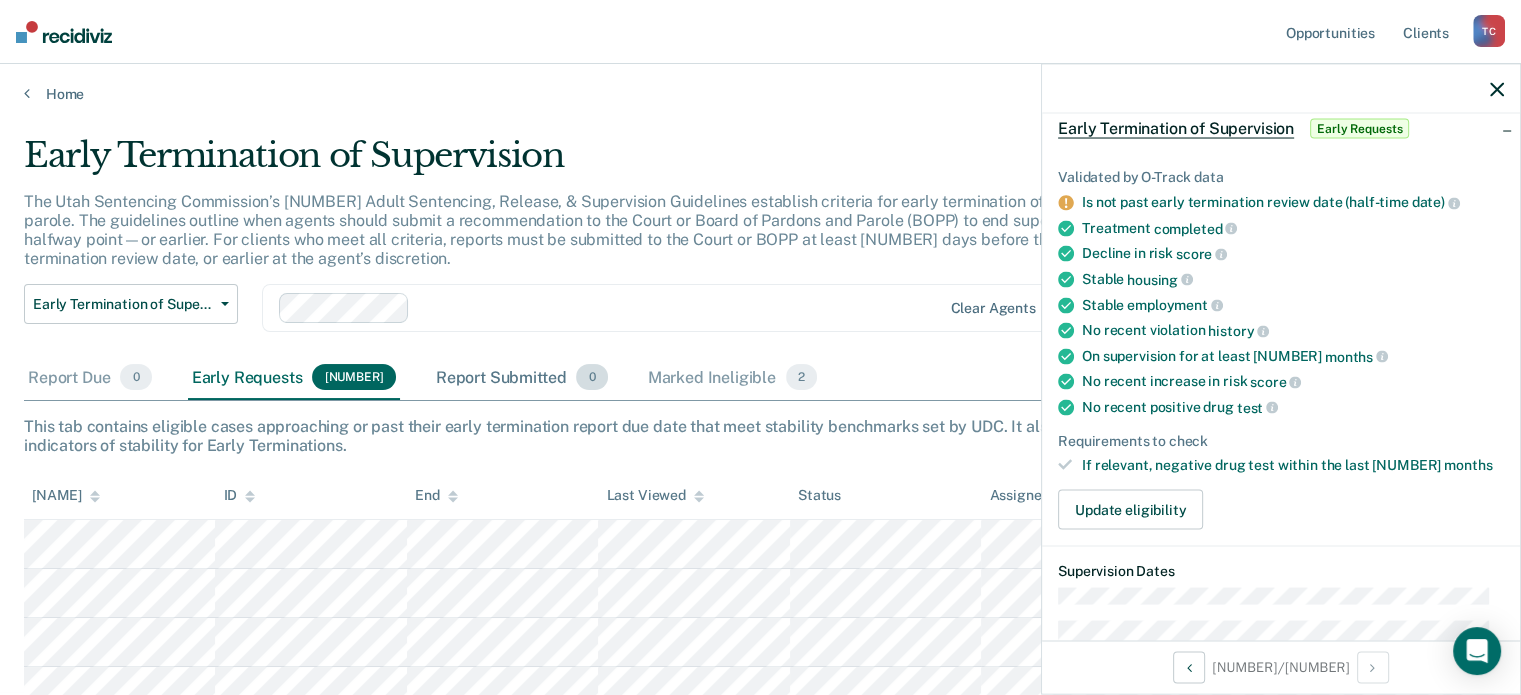 click on "Report Submitted [NUMBER]" at bounding box center (522, 378) 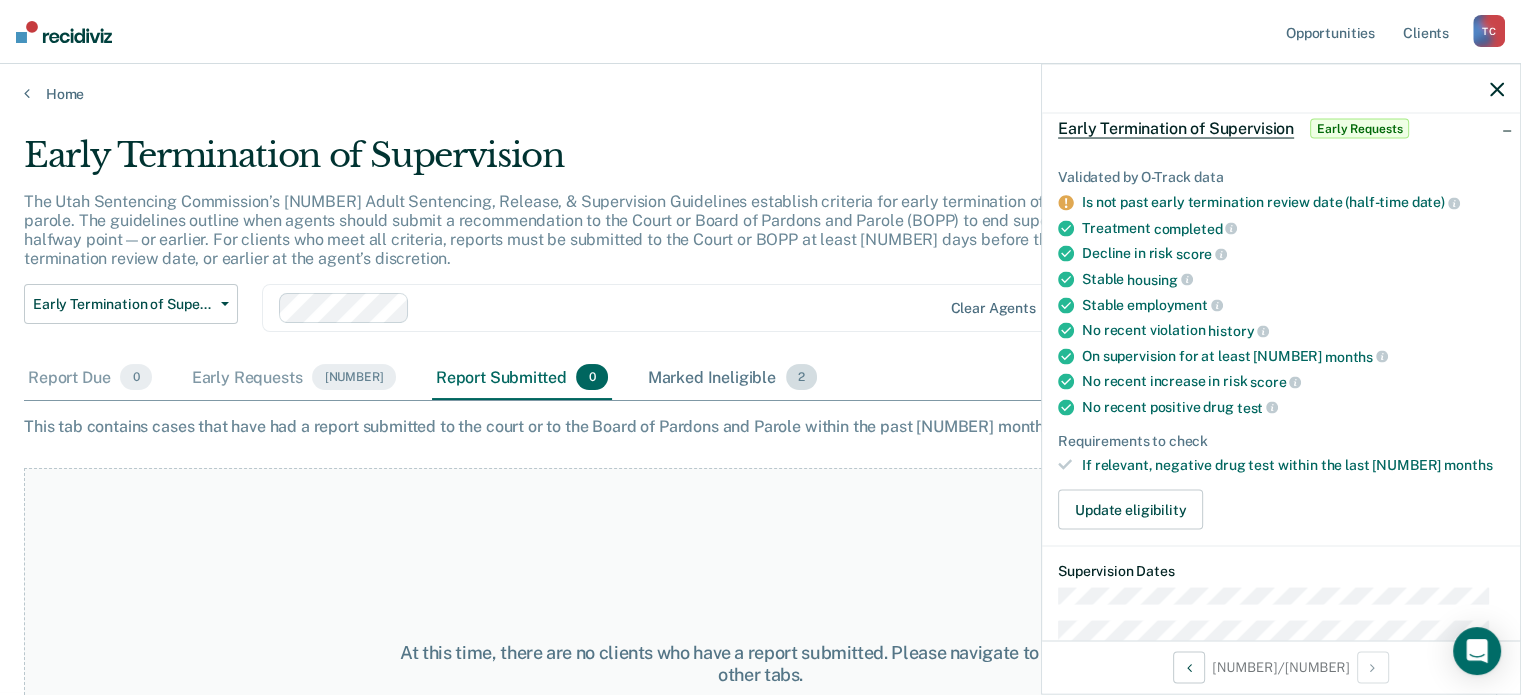 click on "Marked Ineligible [NUMBER]" at bounding box center (733, 378) 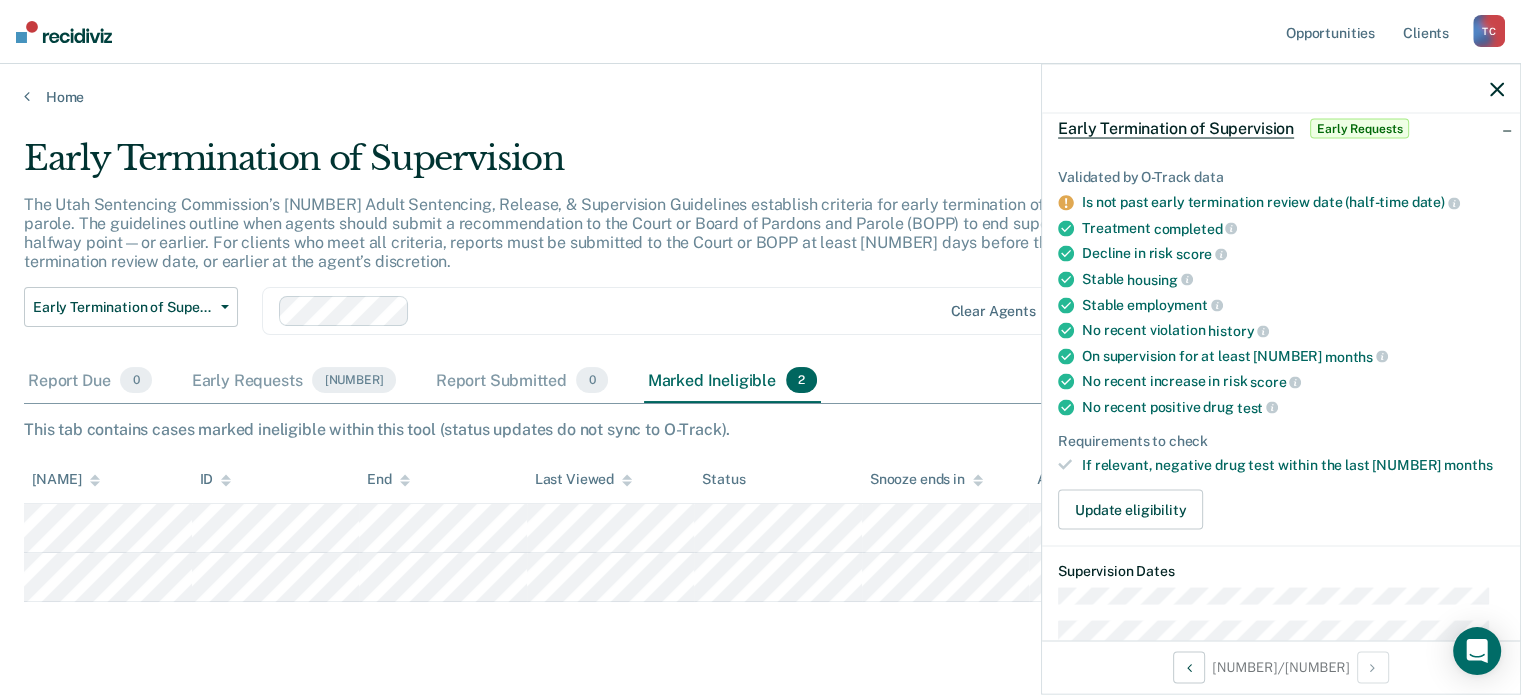 scroll, scrollTop: 0, scrollLeft: 0, axis: both 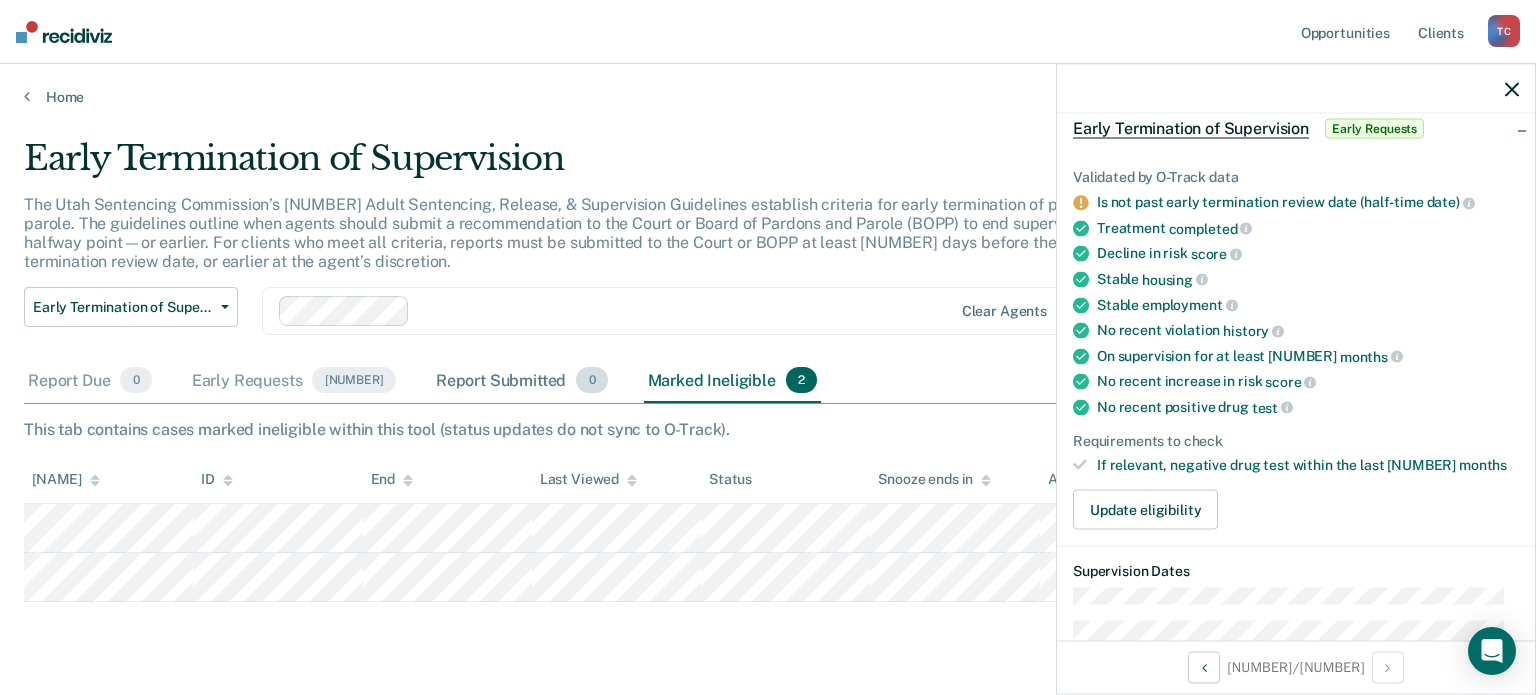 click on "Report Submitted [NUMBER]" at bounding box center (522, 381) 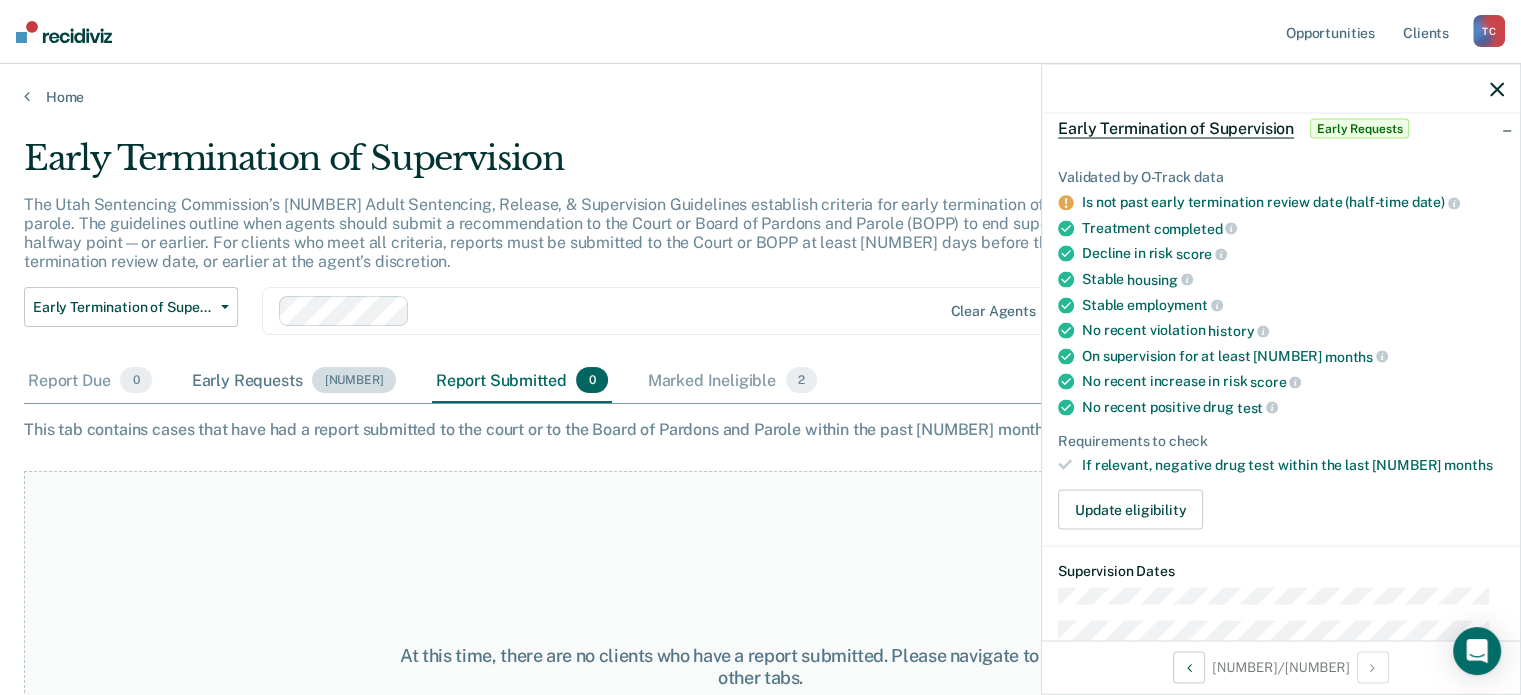 click on "Early Requests [NUMBER]" at bounding box center [294, 381] 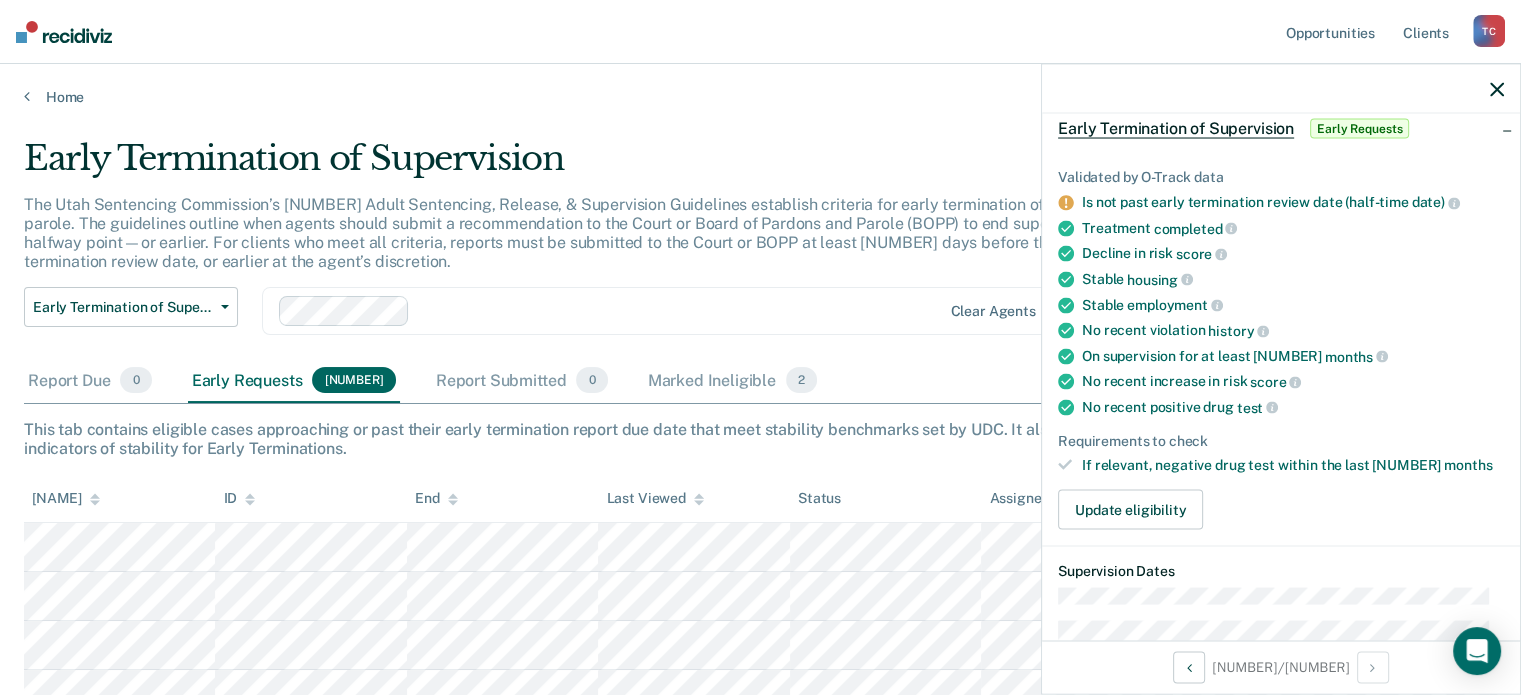 scroll, scrollTop: 3, scrollLeft: 0, axis: vertical 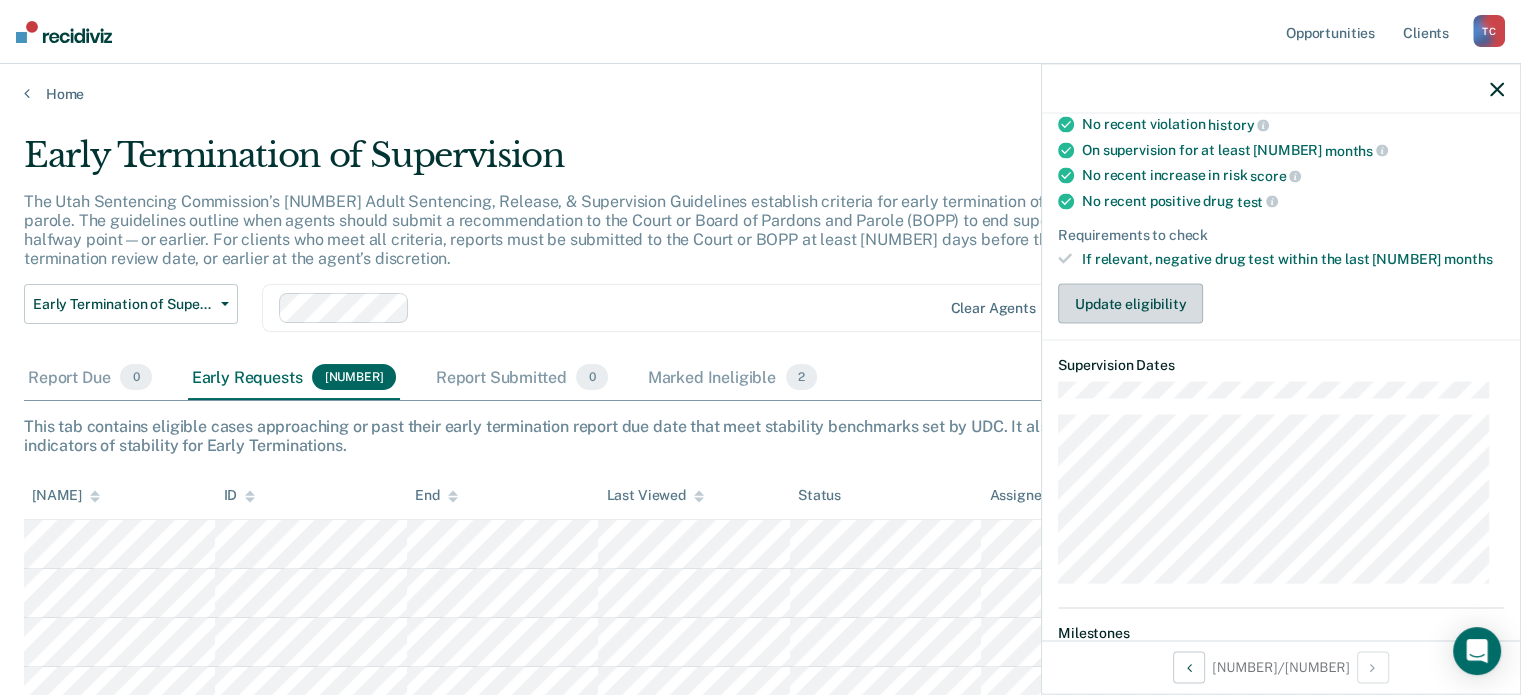 click on "Update eligibility" at bounding box center (1130, 304) 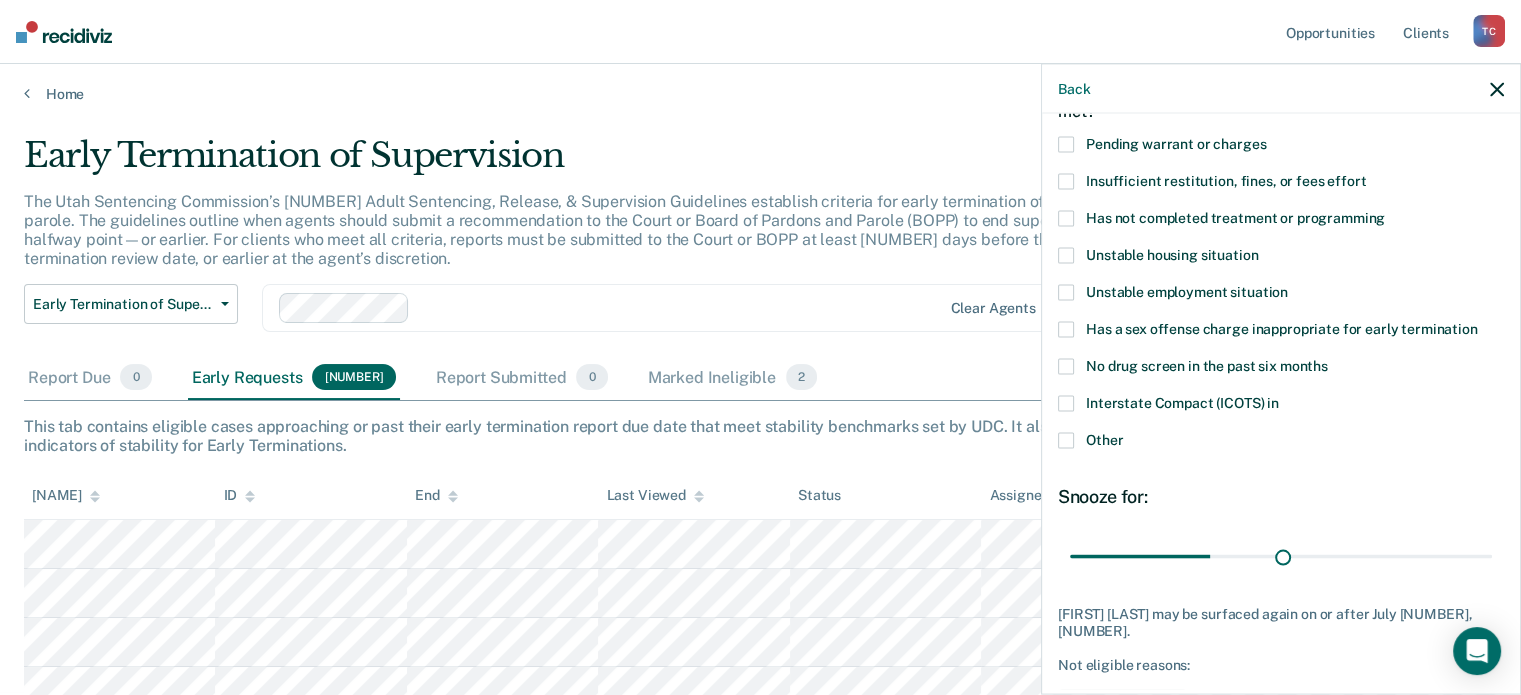 scroll, scrollTop: 86, scrollLeft: 0, axis: vertical 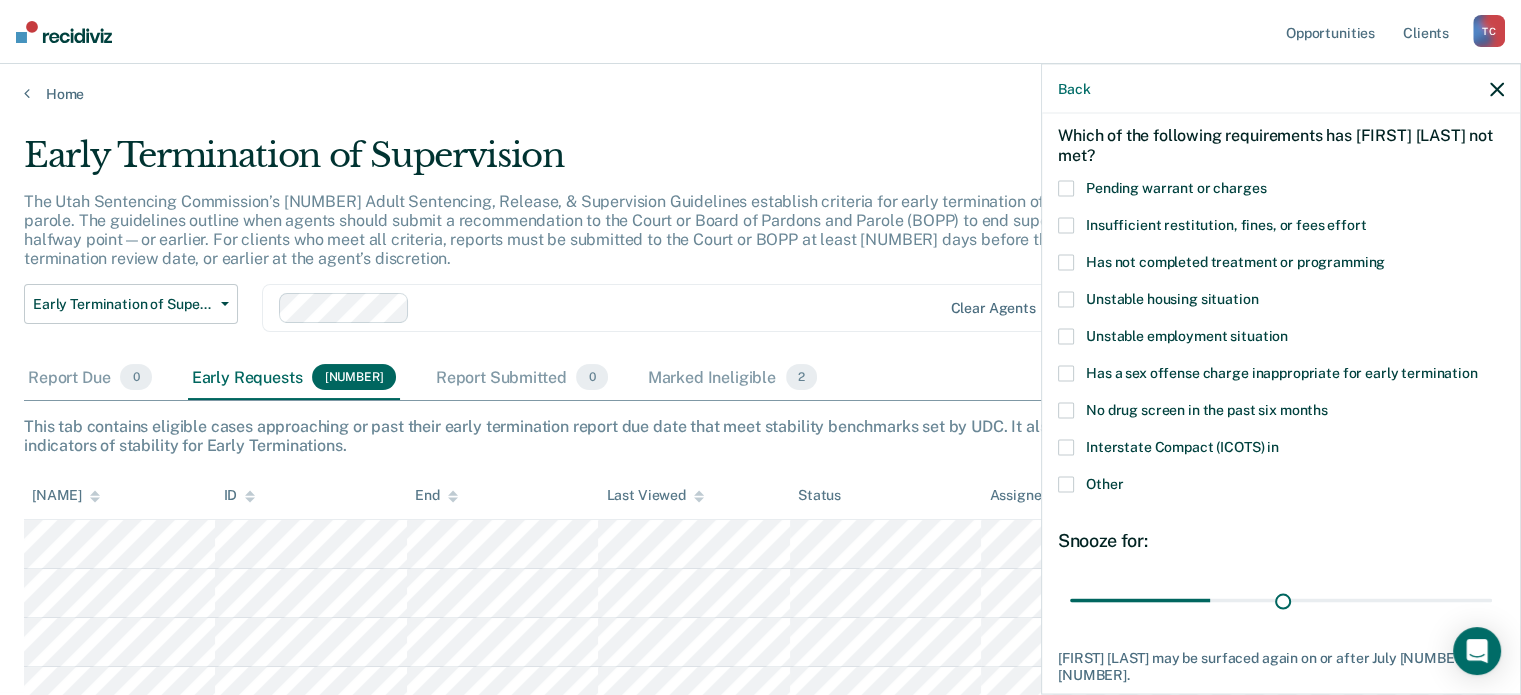 click at bounding box center (1497, 89) 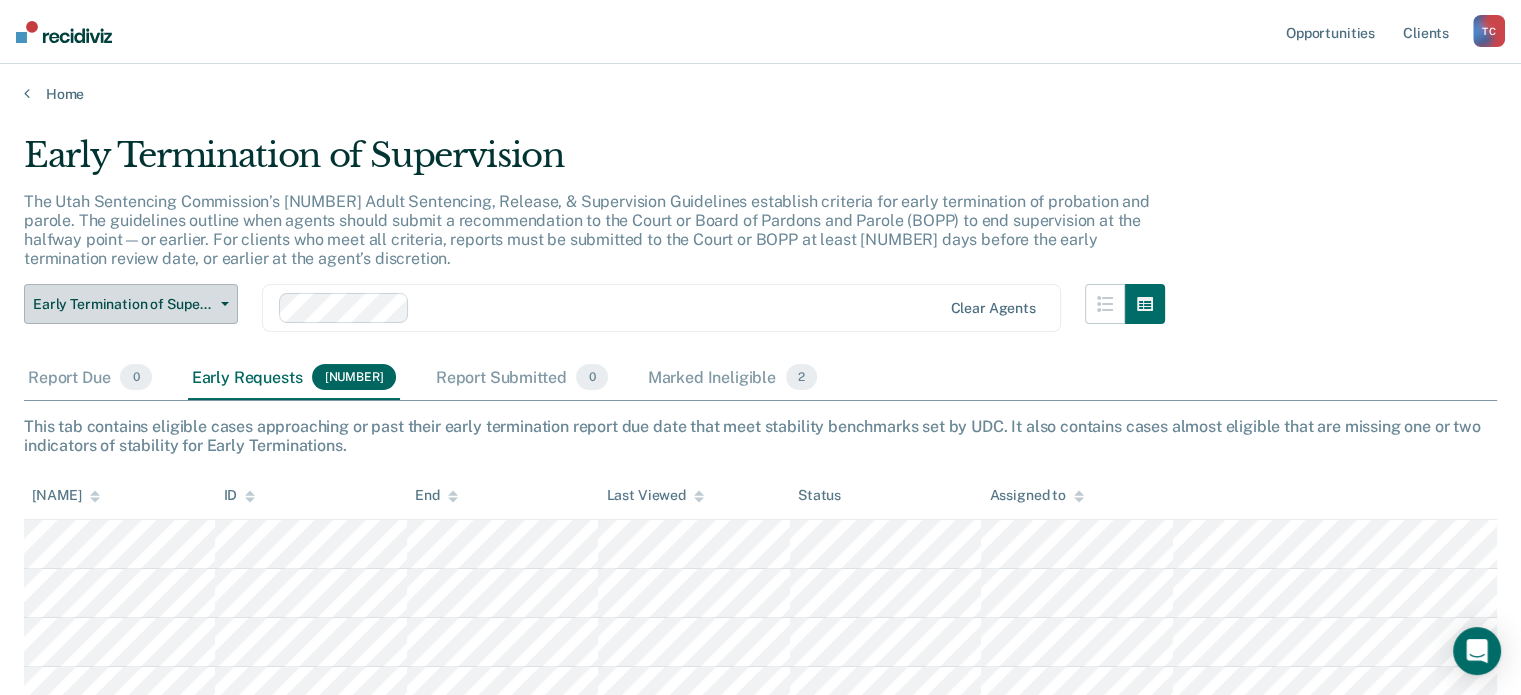 click on "Early Termination of Supervision" at bounding box center [131, 304] 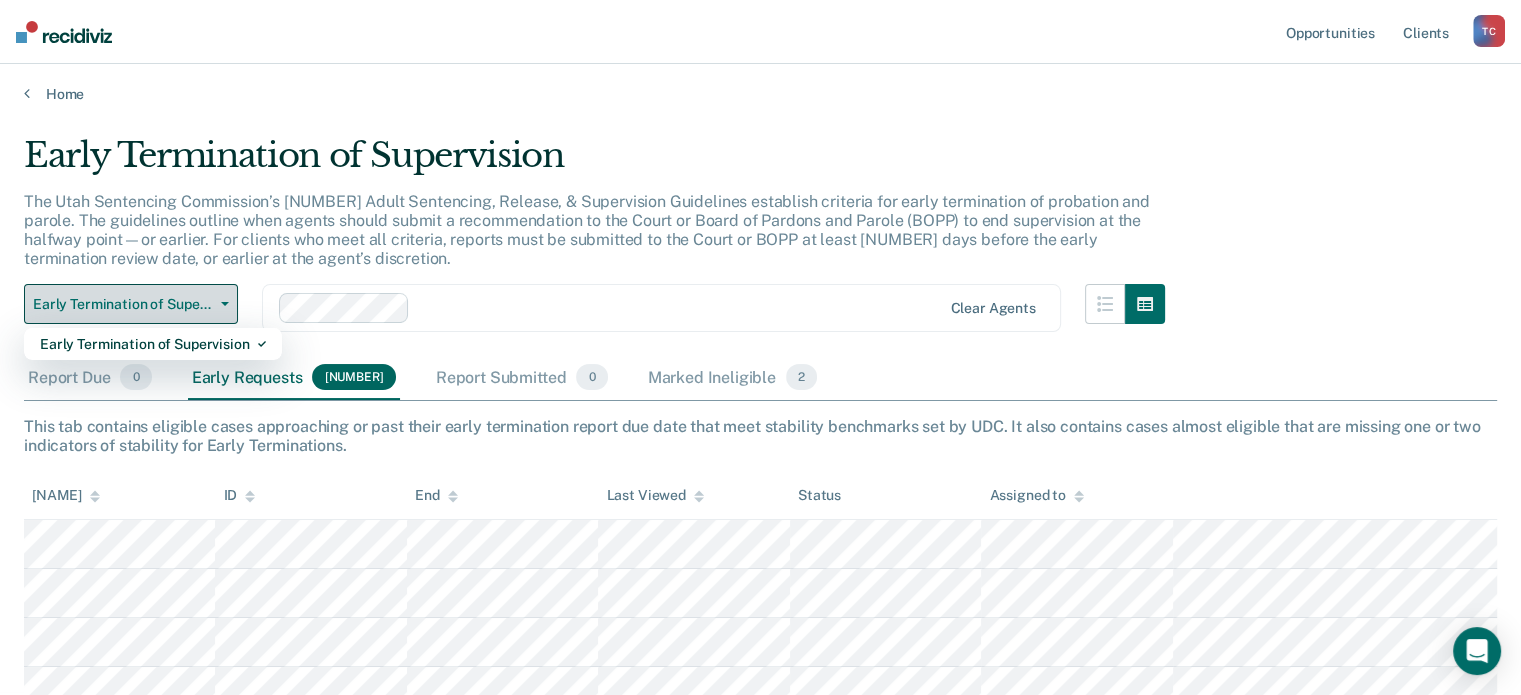 click on "Early Termination of Supervision" at bounding box center [131, 304] 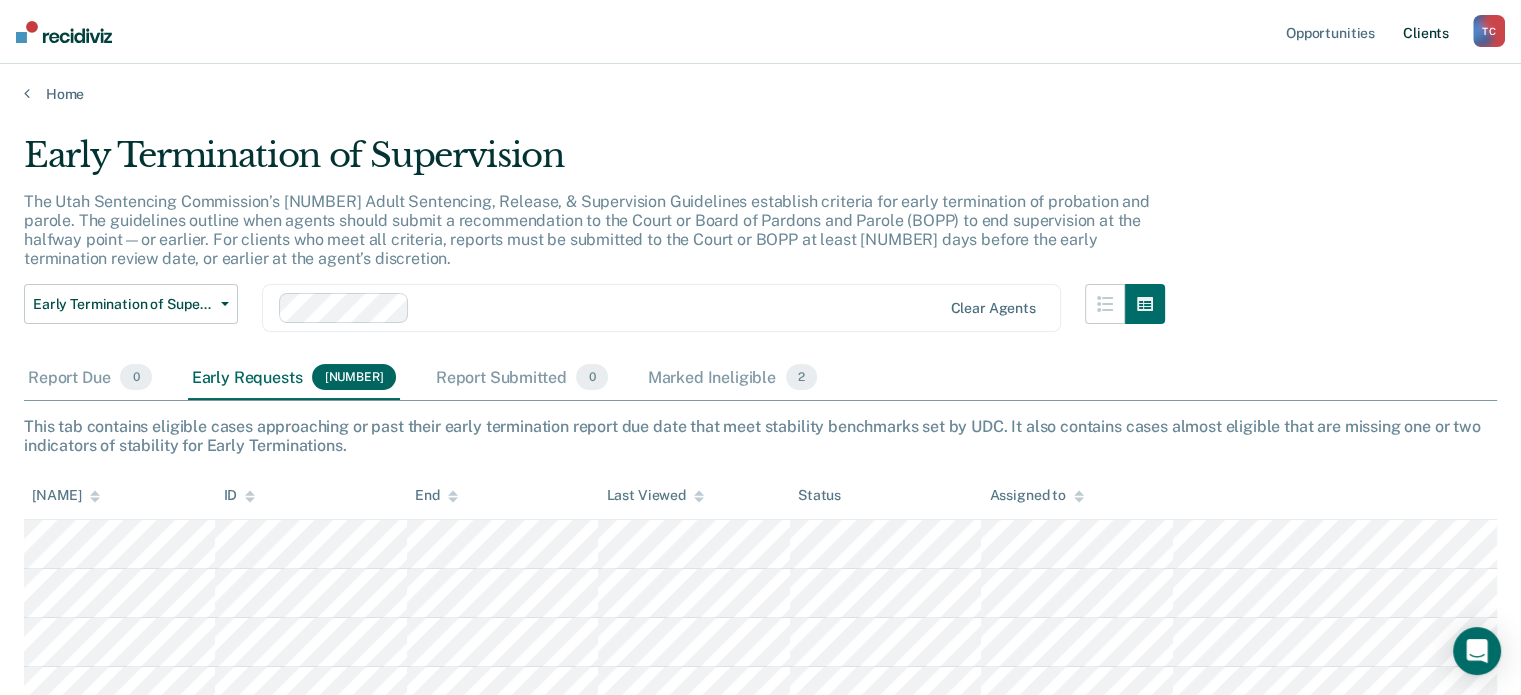 click on "Client s" at bounding box center [1426, 32] 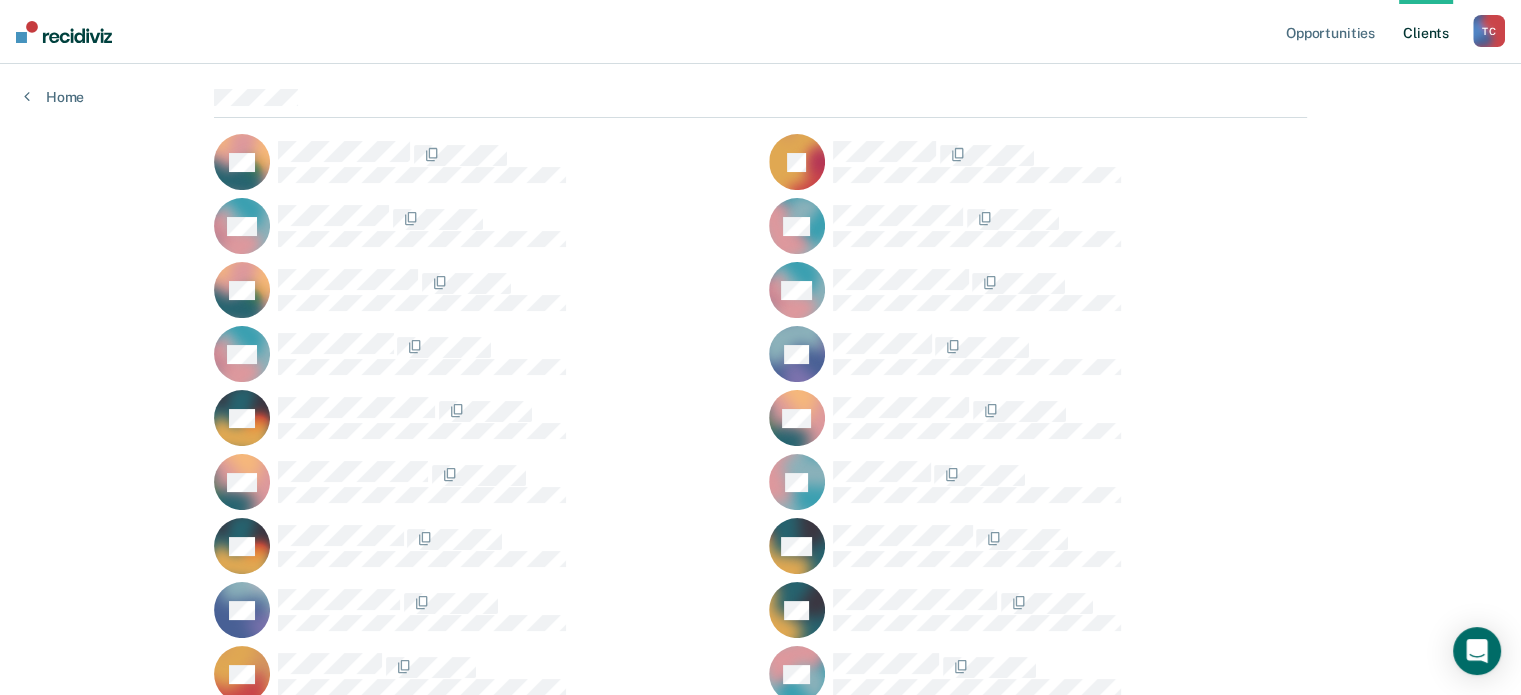 scroll, scrollTop: 0, scrollLeft: 0, axis: both 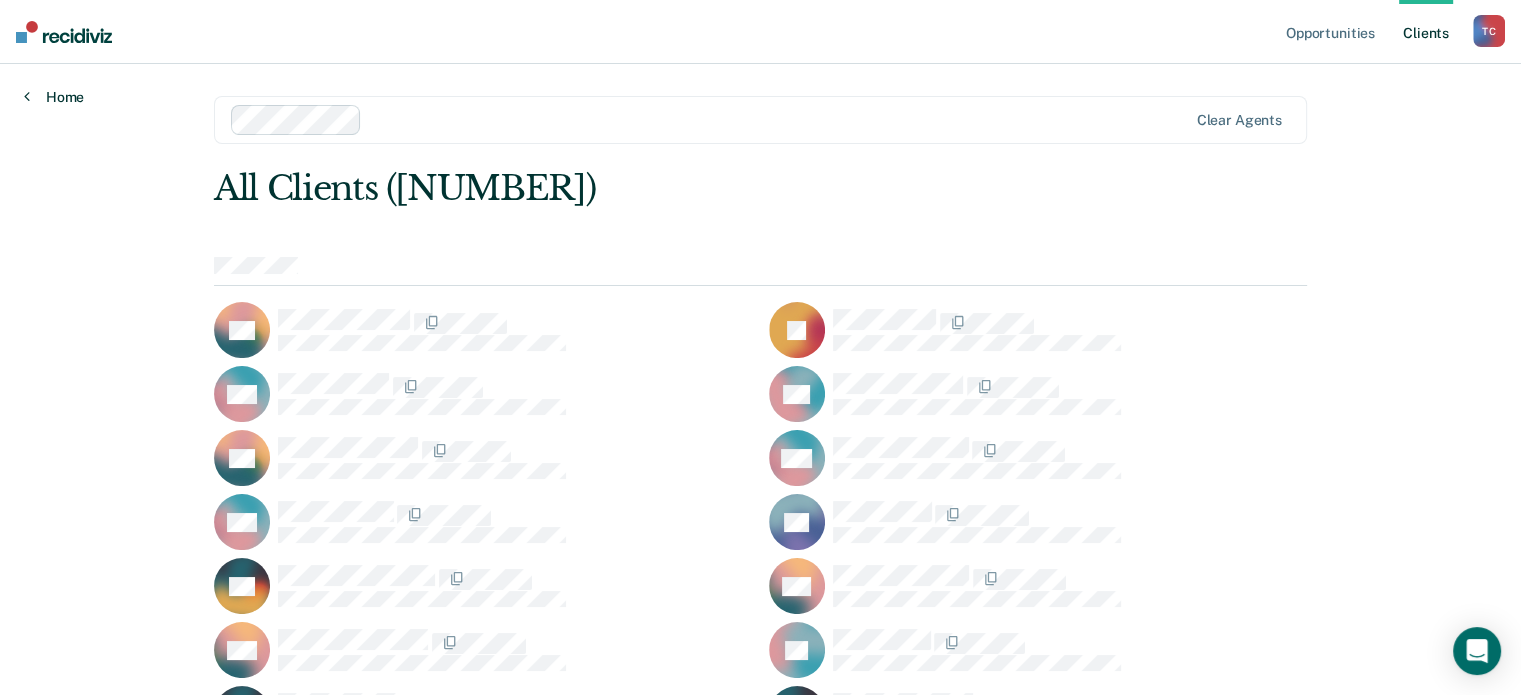click on "Home" at bounding box center [54, 97] 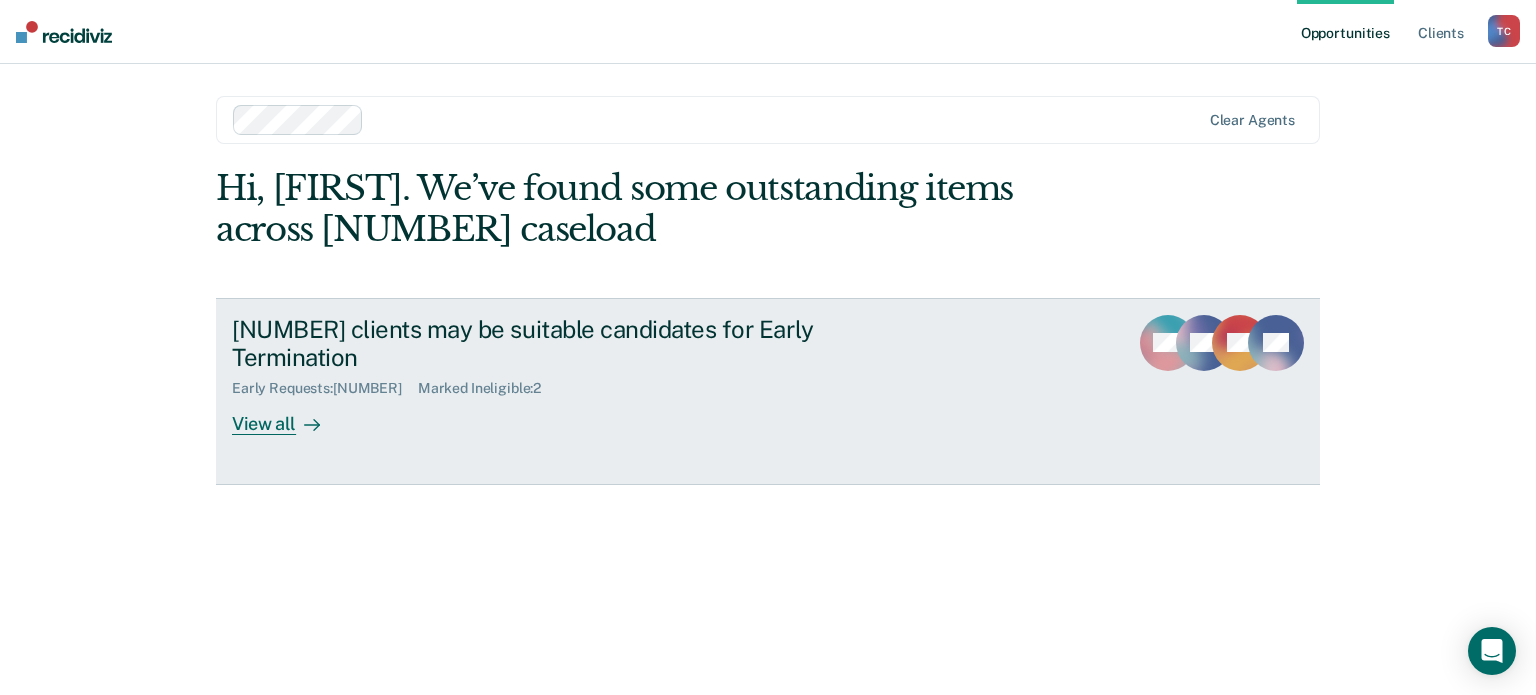 click on "[NUMBER] clients may be suitable candidates for Early Termination Early Requests : [NUMBER] Marked Ineligible : [NUMBER] View all MA LM SV + [NUMBER]" at bounding box center [768, 391] 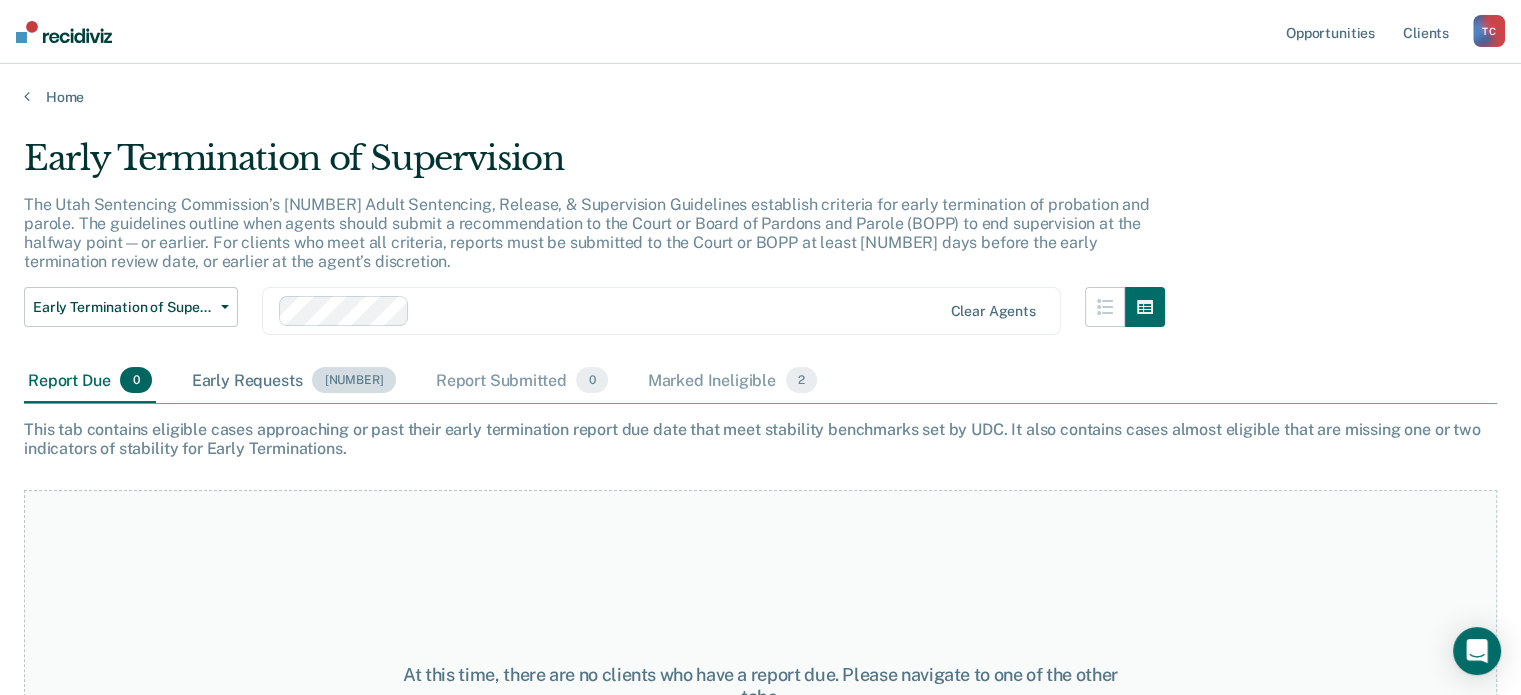 click on "Early Requests [NUMBER]" at bounding box center [294, 381] 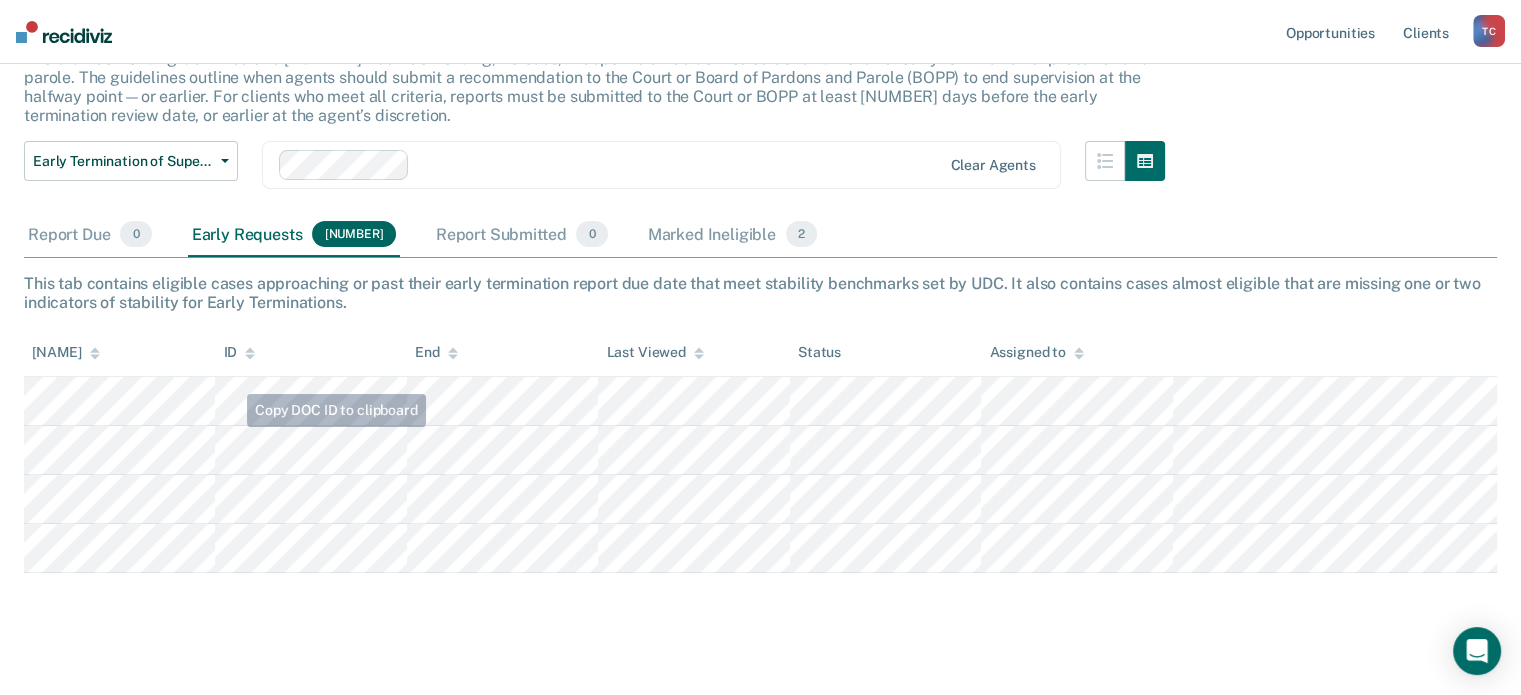 scroll, scrollTop: 147, scrollLeft: 0, axis: vertical 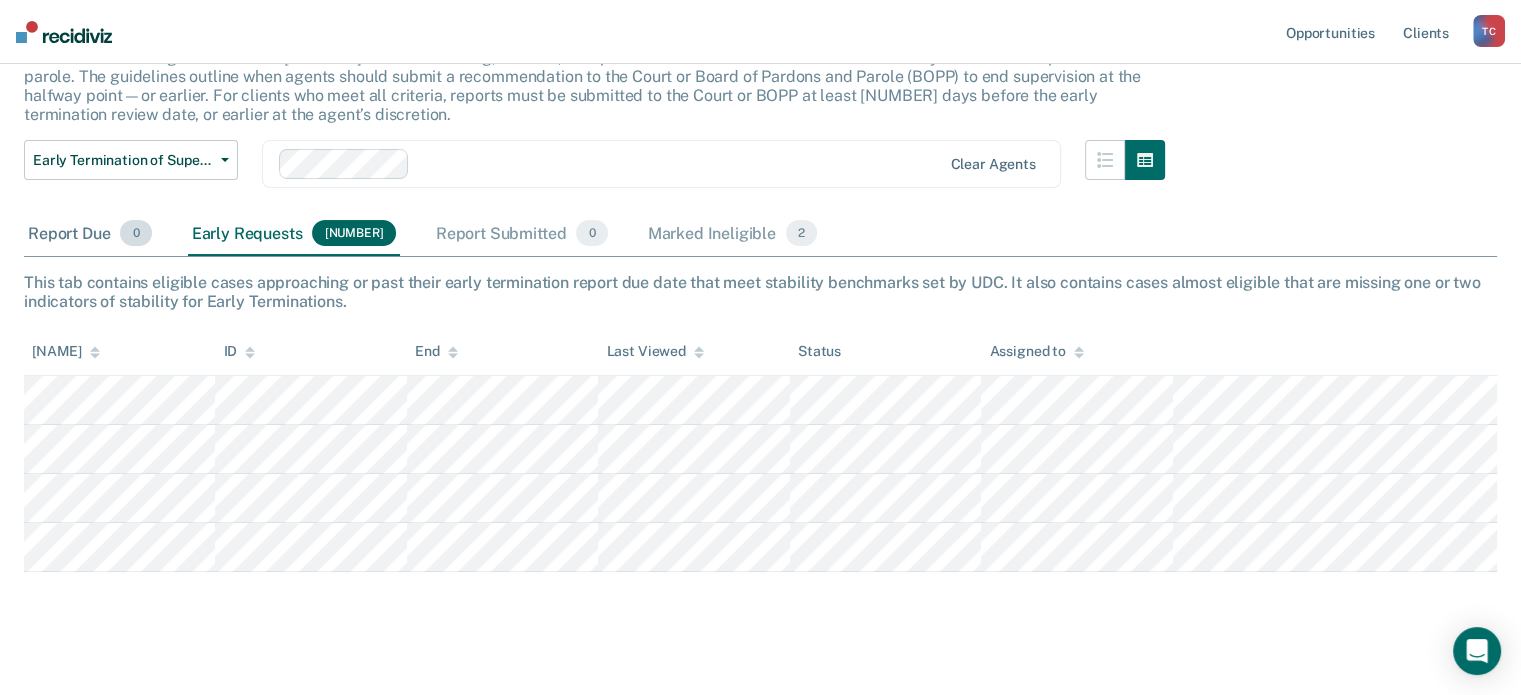 click on "Report Due [NUMBER]" at bounding box center (90, 234) 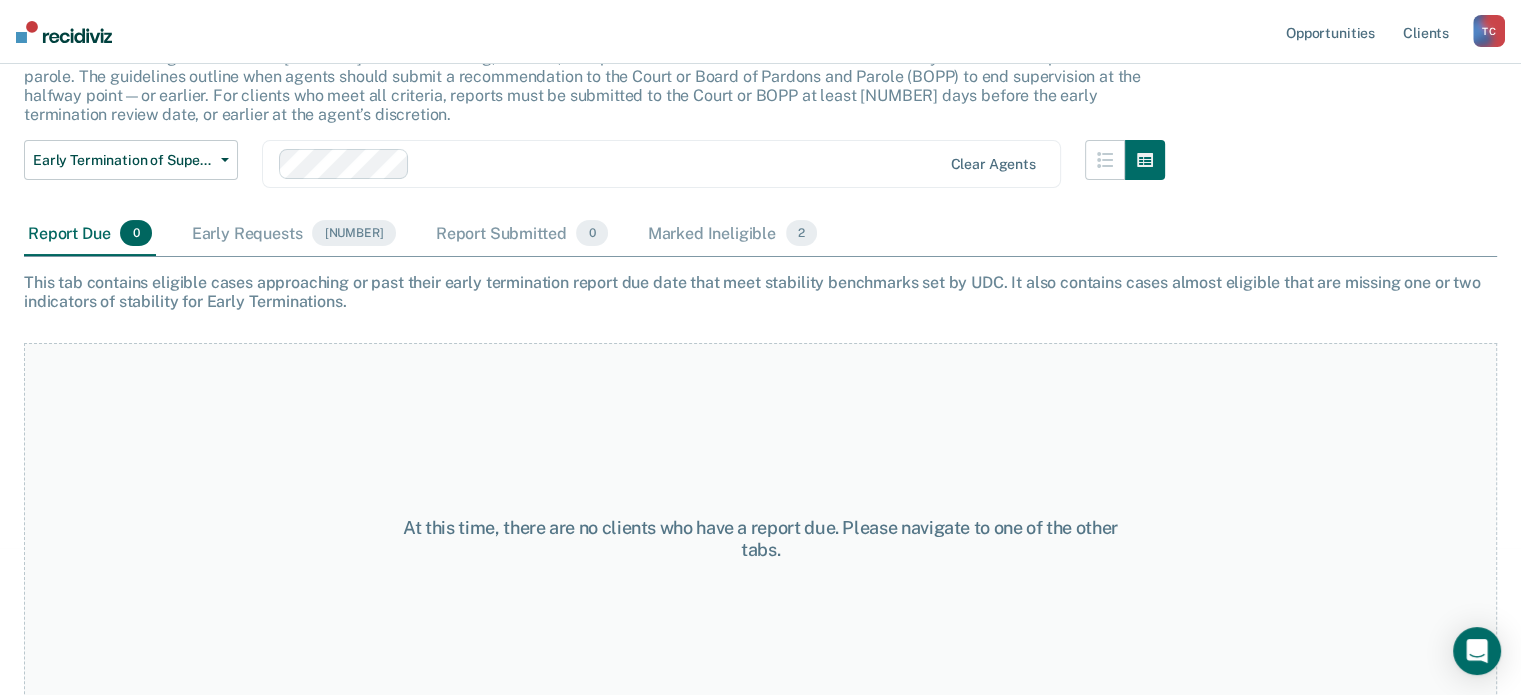 scroll, scrollTop: 184, scrollLeft: 0, axis: vertical 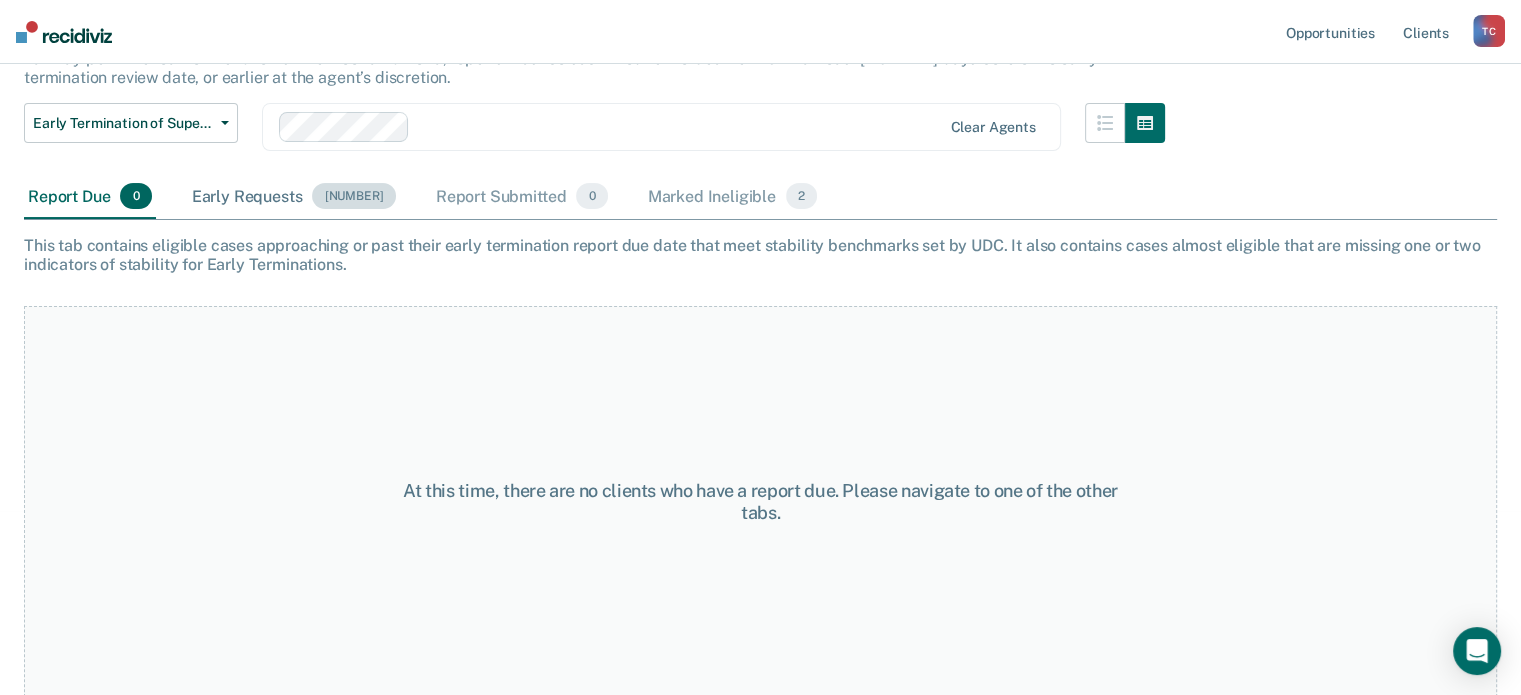 click on "Early Requests [NUMBER]" at bounding box center [294, 197] 